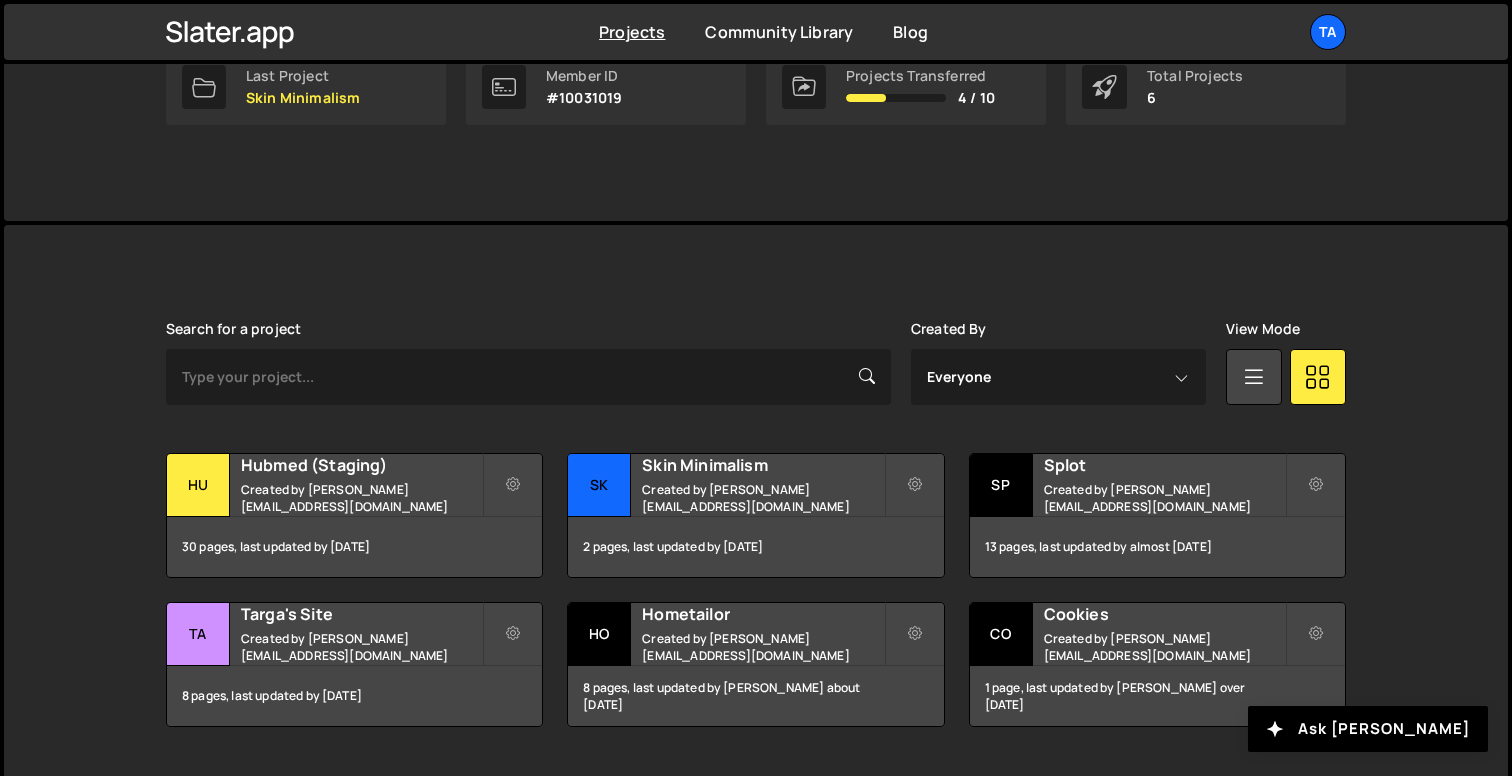 scroll, scrollTop: 400, scrollLeft: 0, axis: vertical 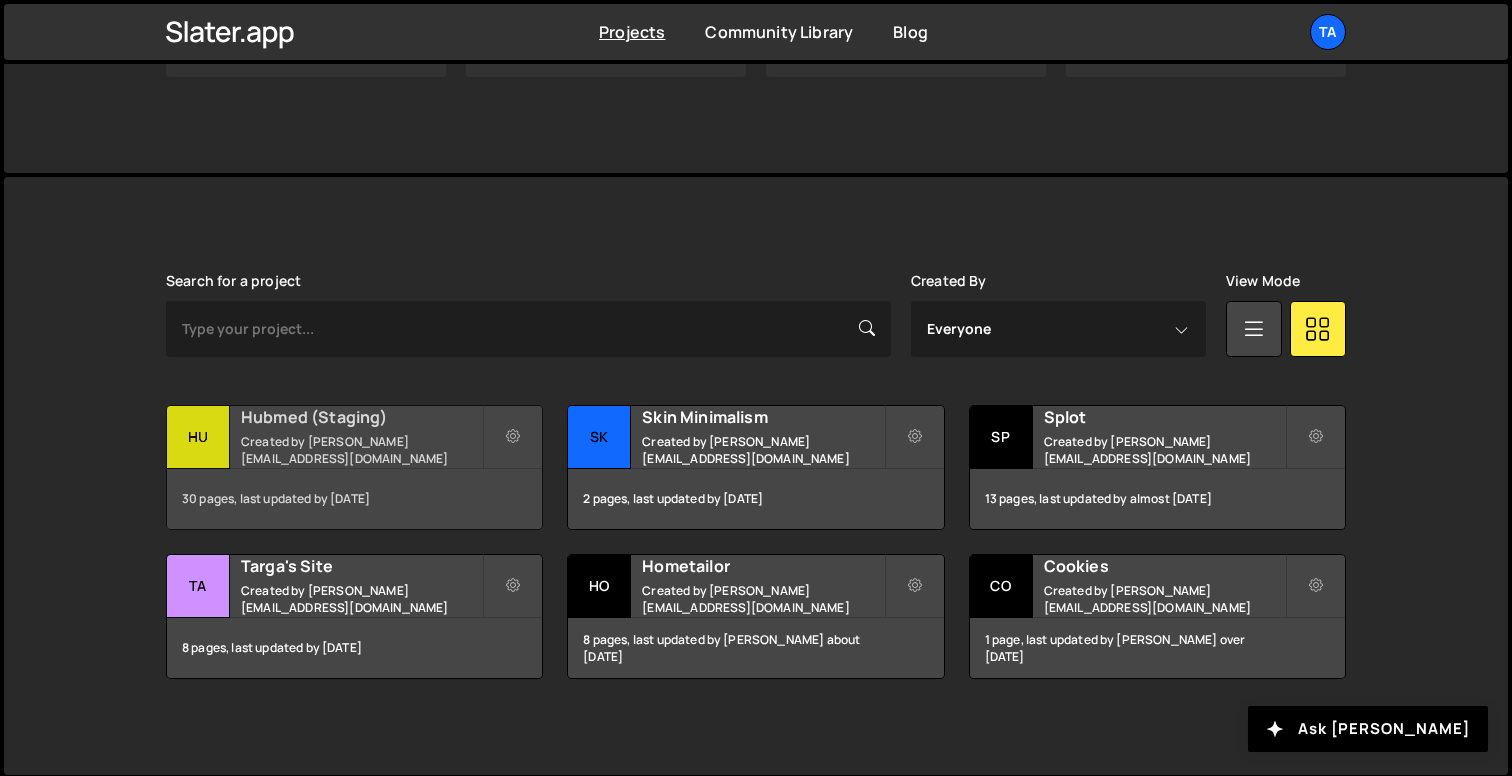 click on "Created by filip.radkiewicz@targa.design" at bounding box center (361, 450) 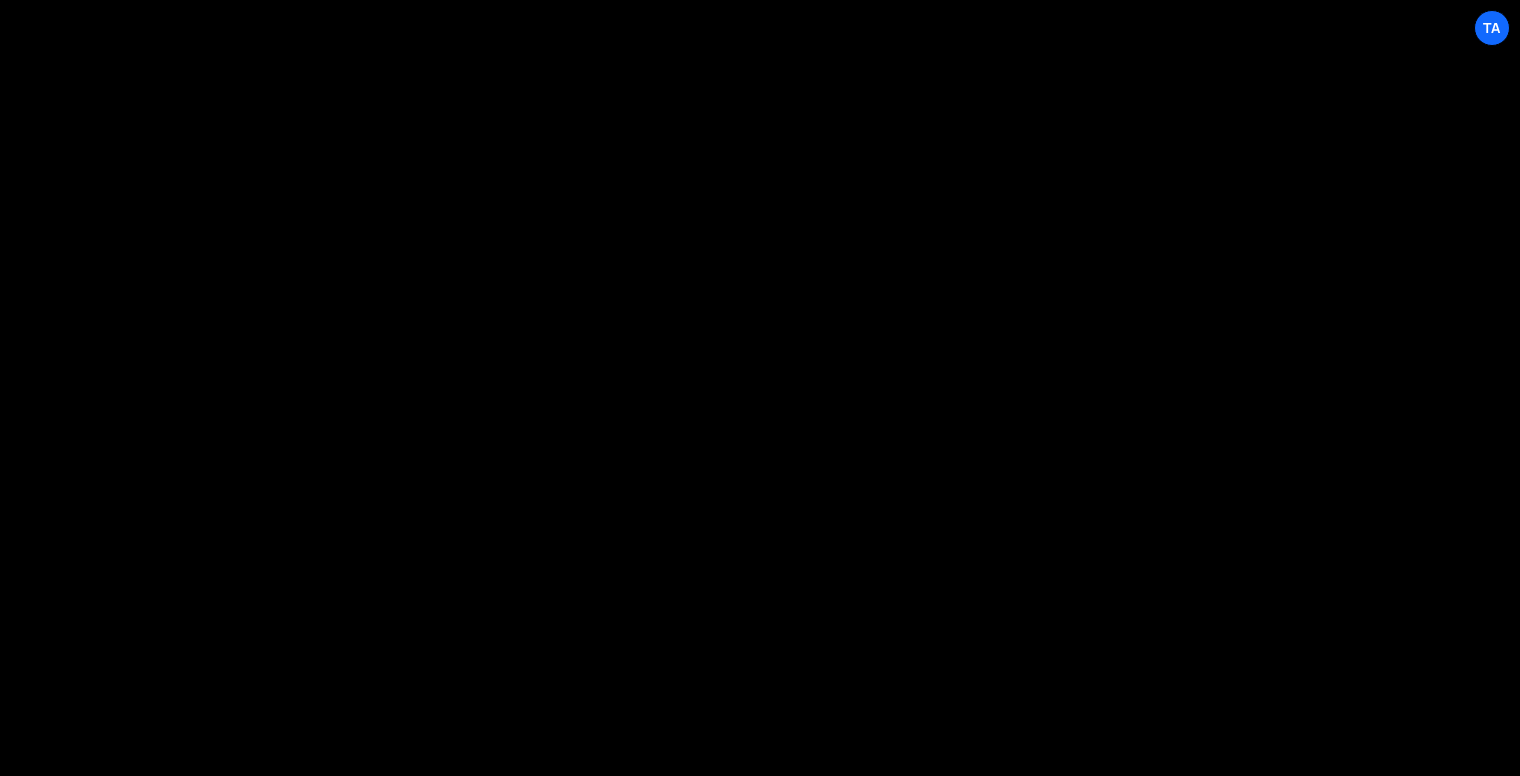 scroll, scrollTop: 0, scrollLeft: 0, axis: both 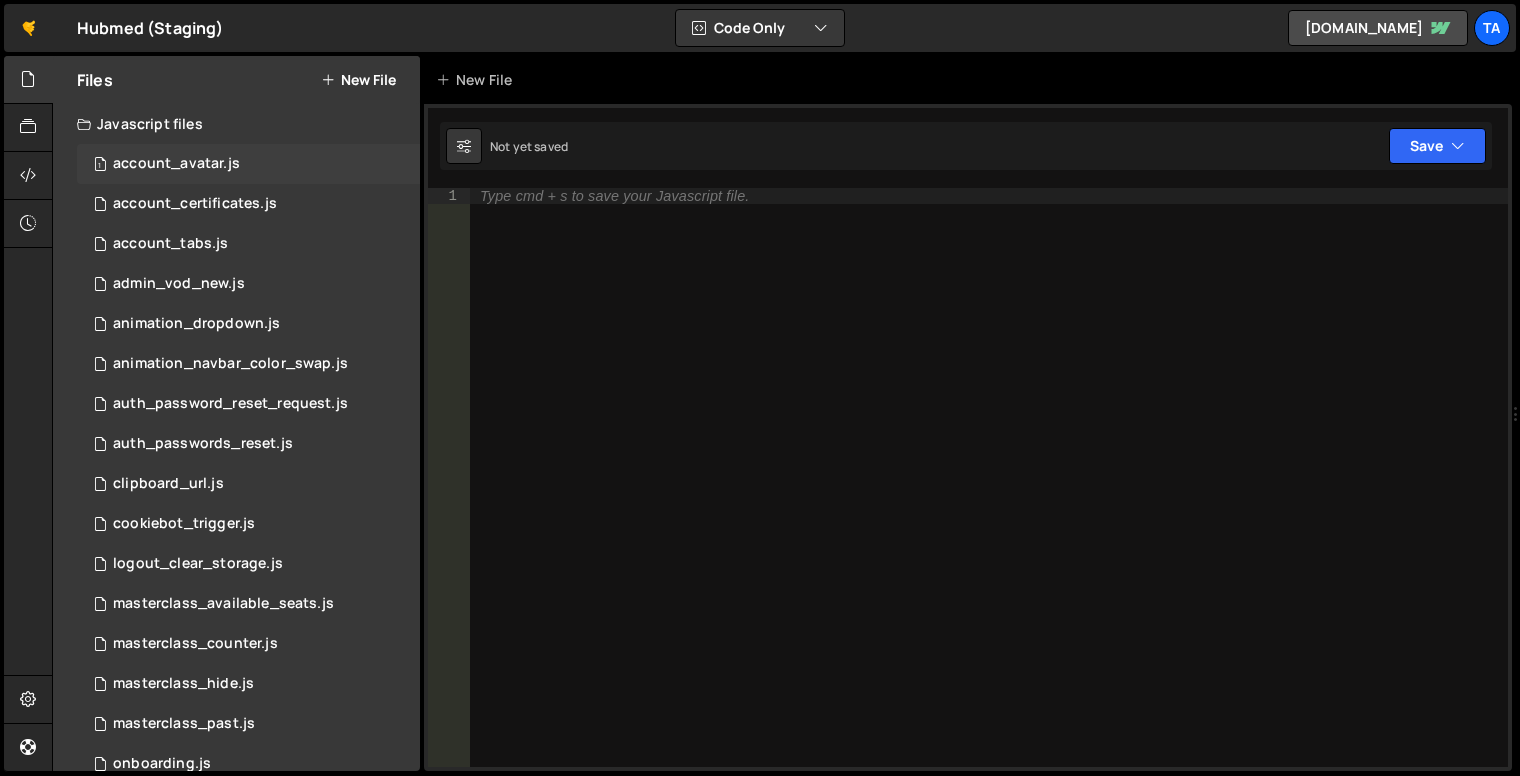 click on "1
account_avatar.js
0" at bounding box center (248, 164) 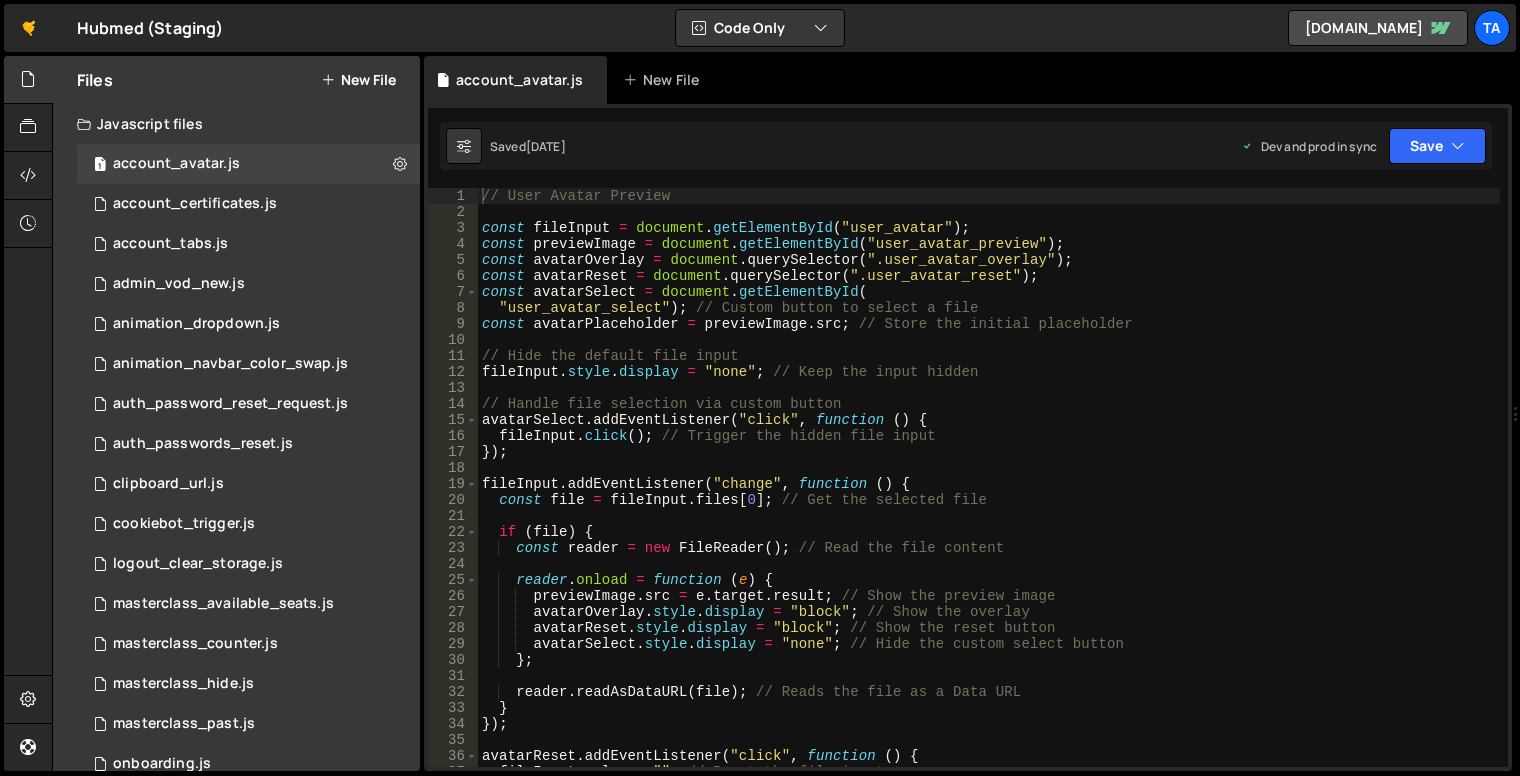 scroll, scrollTop: 0, scrollLeft: 0, axis: both 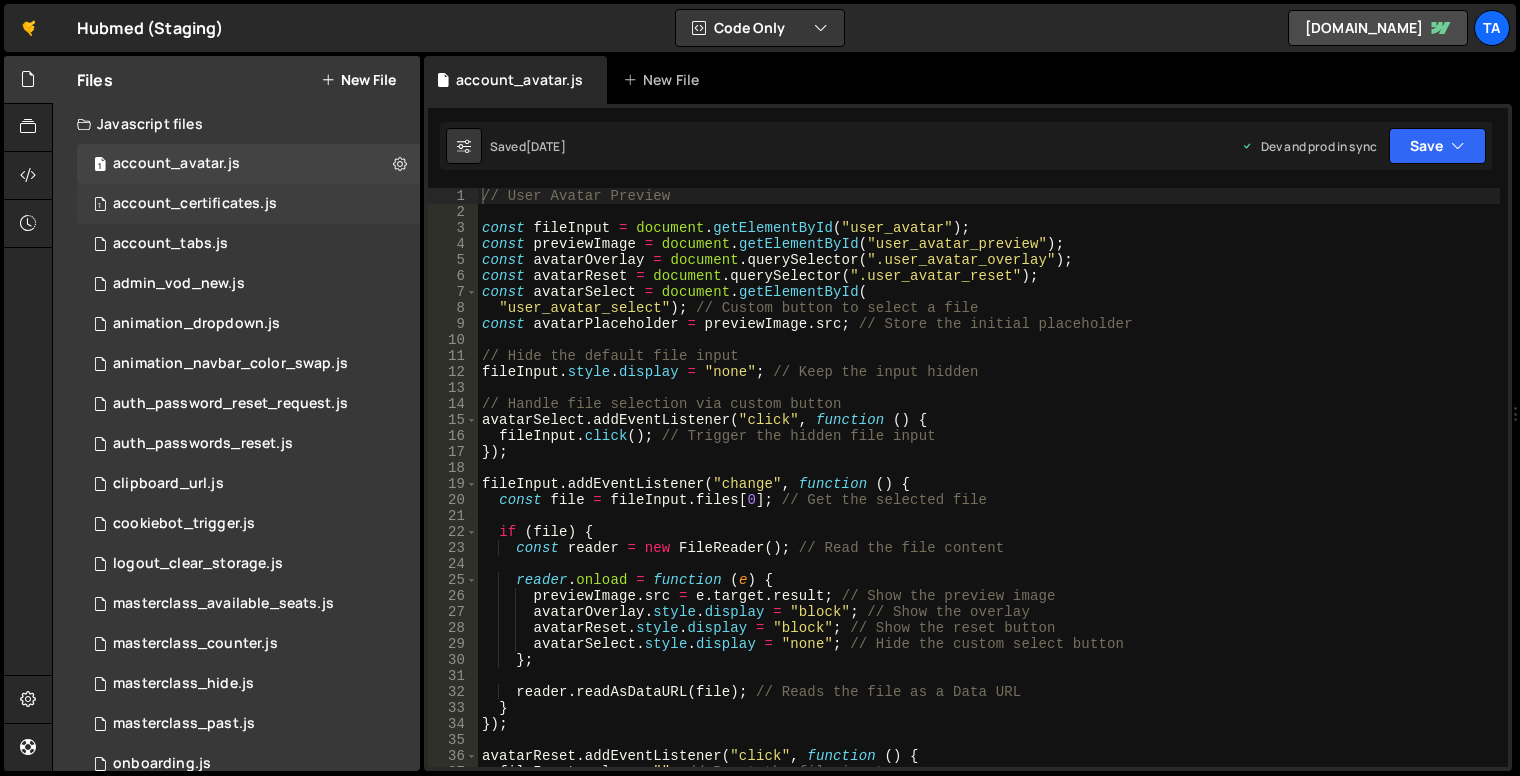 click on "1
account_certificates.js
0" at bounding box center (248, 204) 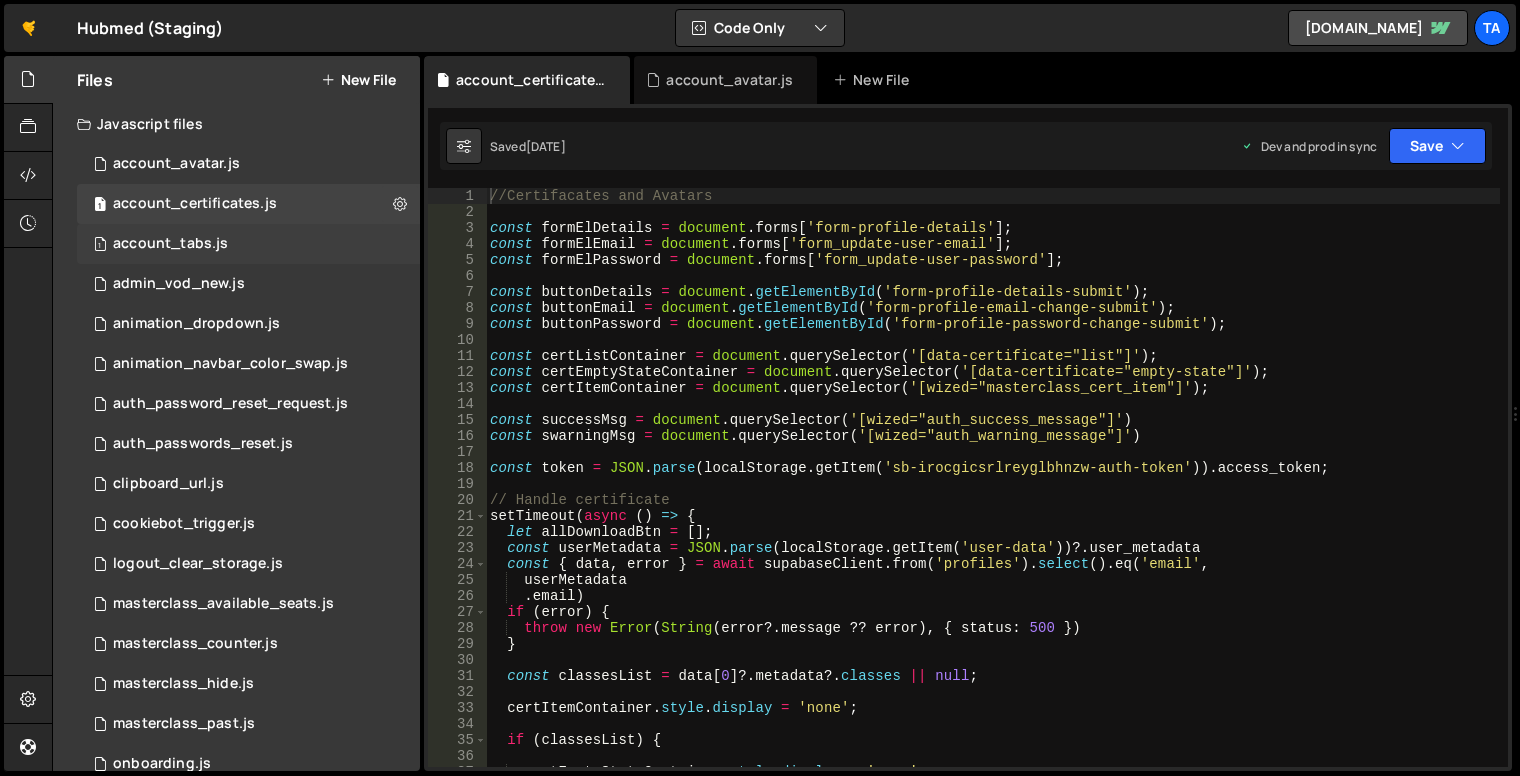 click on "1
account_tabs.js
0" at bounding box center (248, 244) 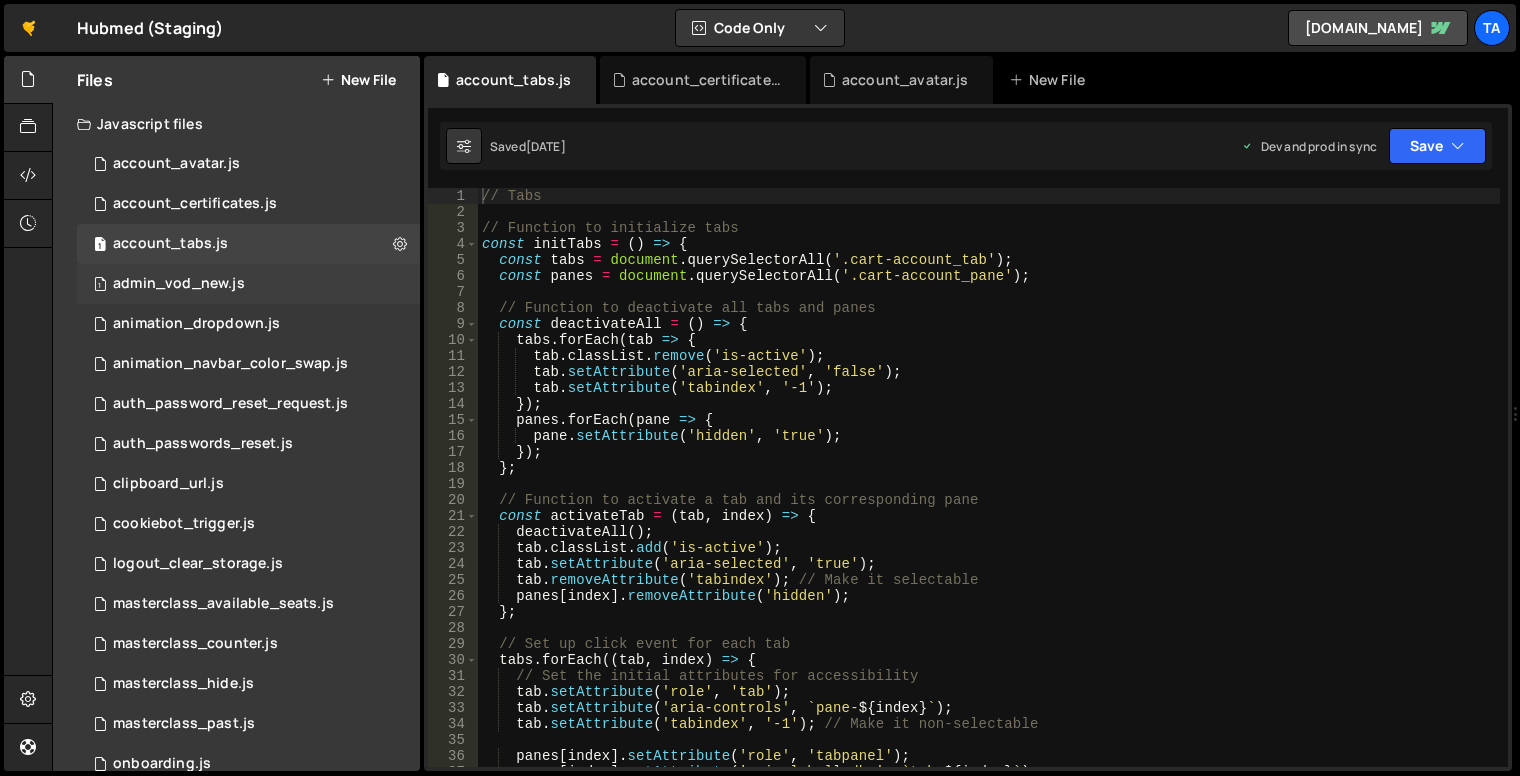 click on "1
admin_vod_new.js
0" at bounding box center [248, 284] 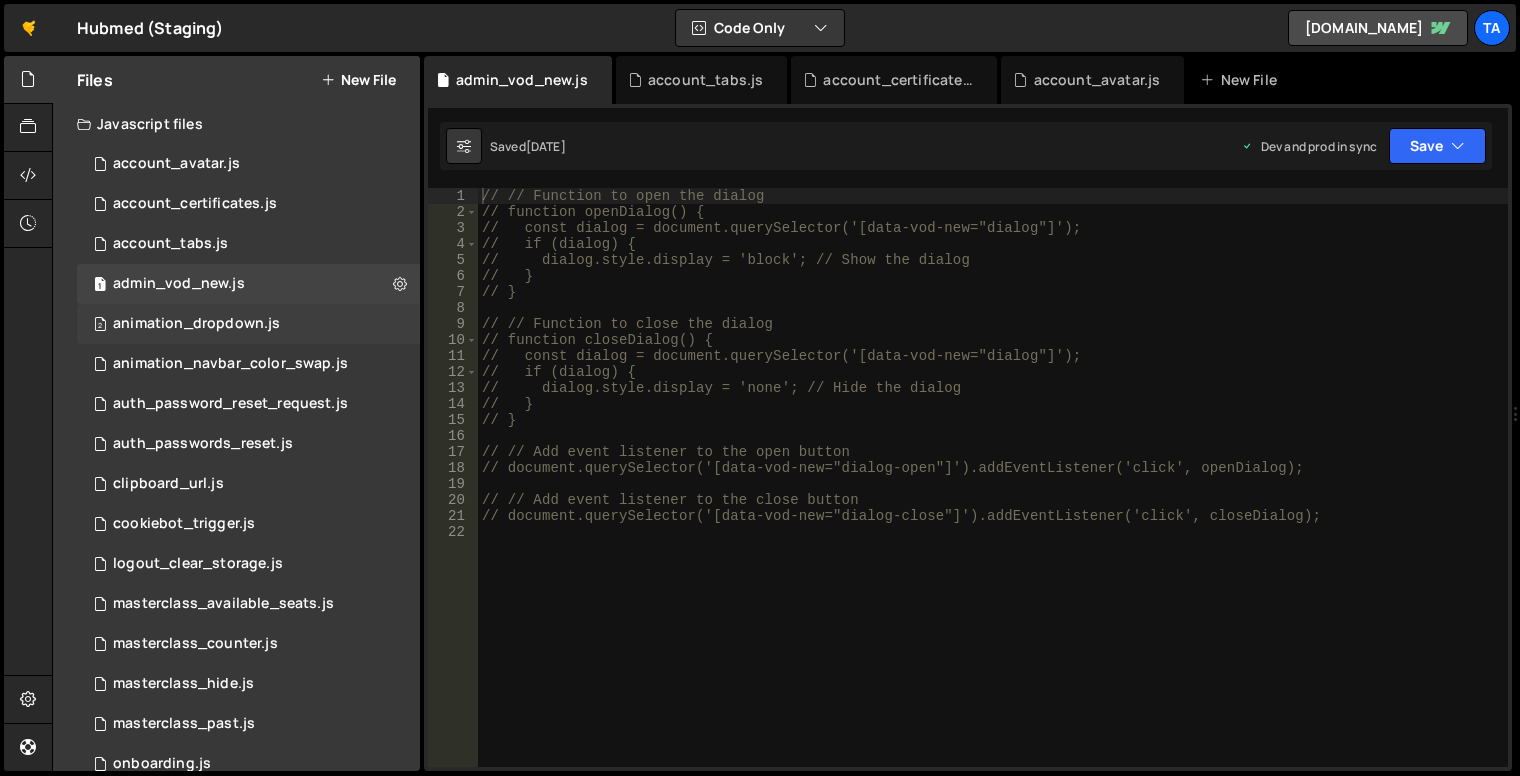 click on "animation_dropdown.js" at bounding box center (196, 324) 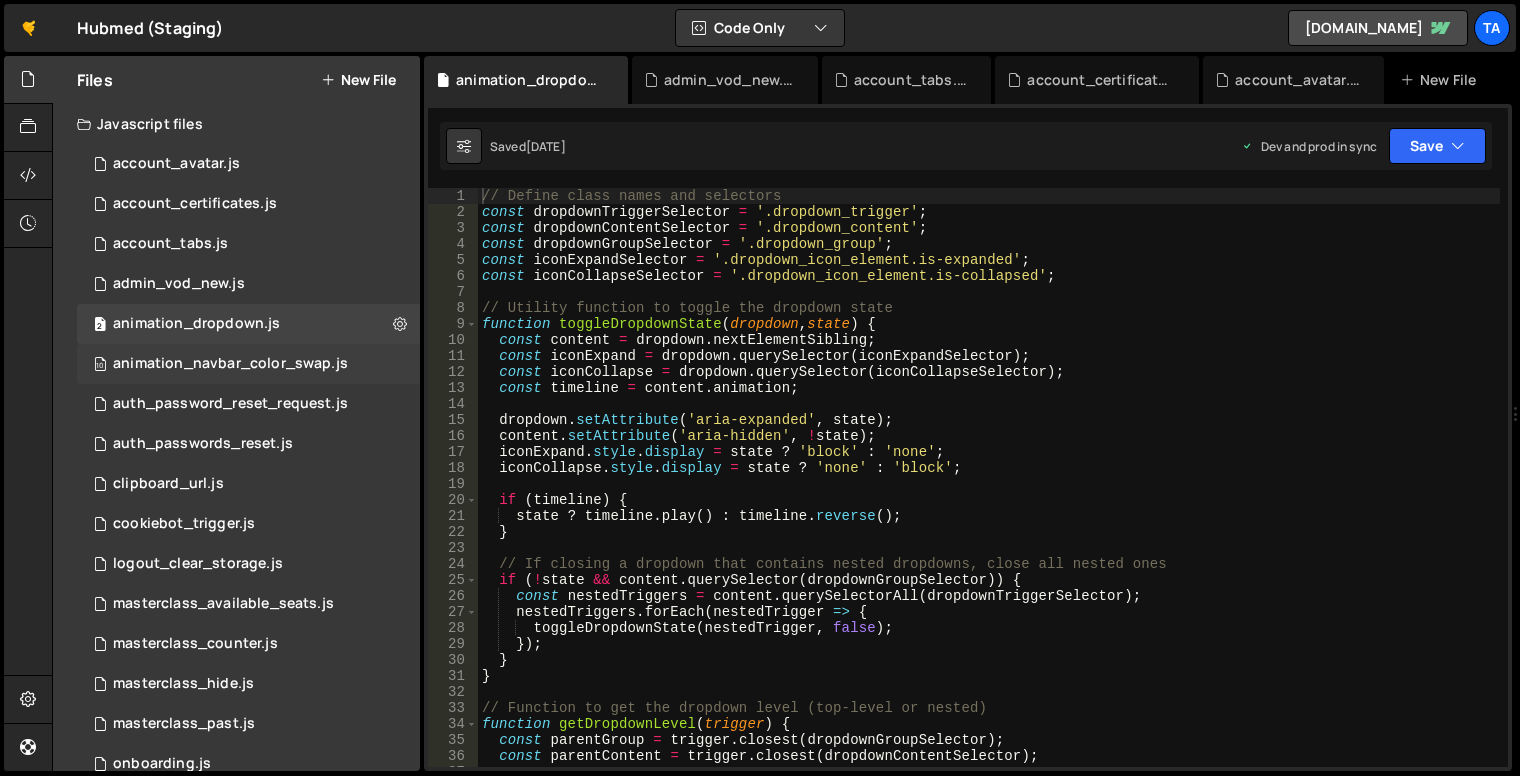 click on "animation_navbar_color_swap.js" at bounding box center (230, 364) 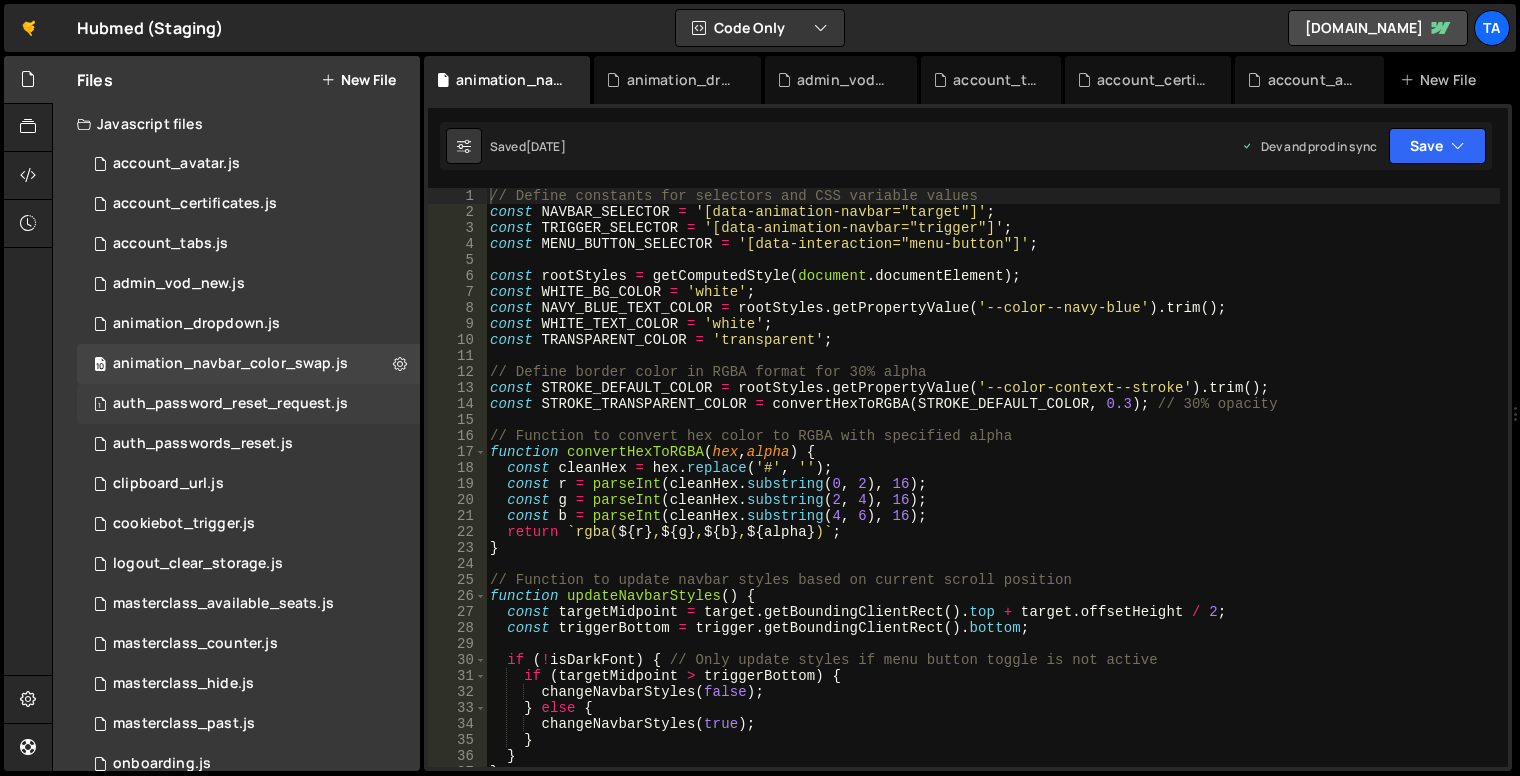 click on "1
auth_password_reset_request.js
0" at bounding box center [248, 404] 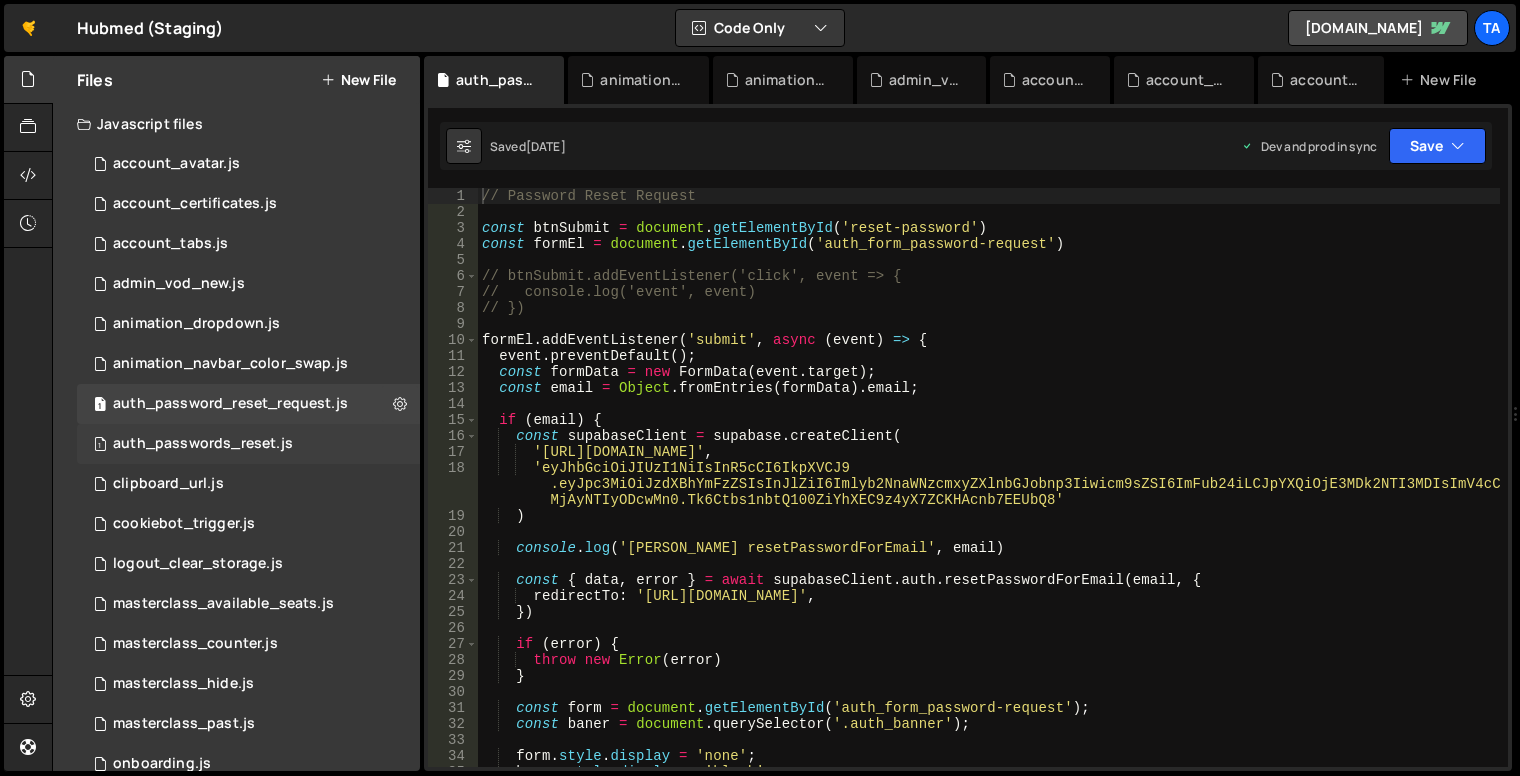 click on "1
auth_passwords_reset.js
0" at bounding box center [248, 444] 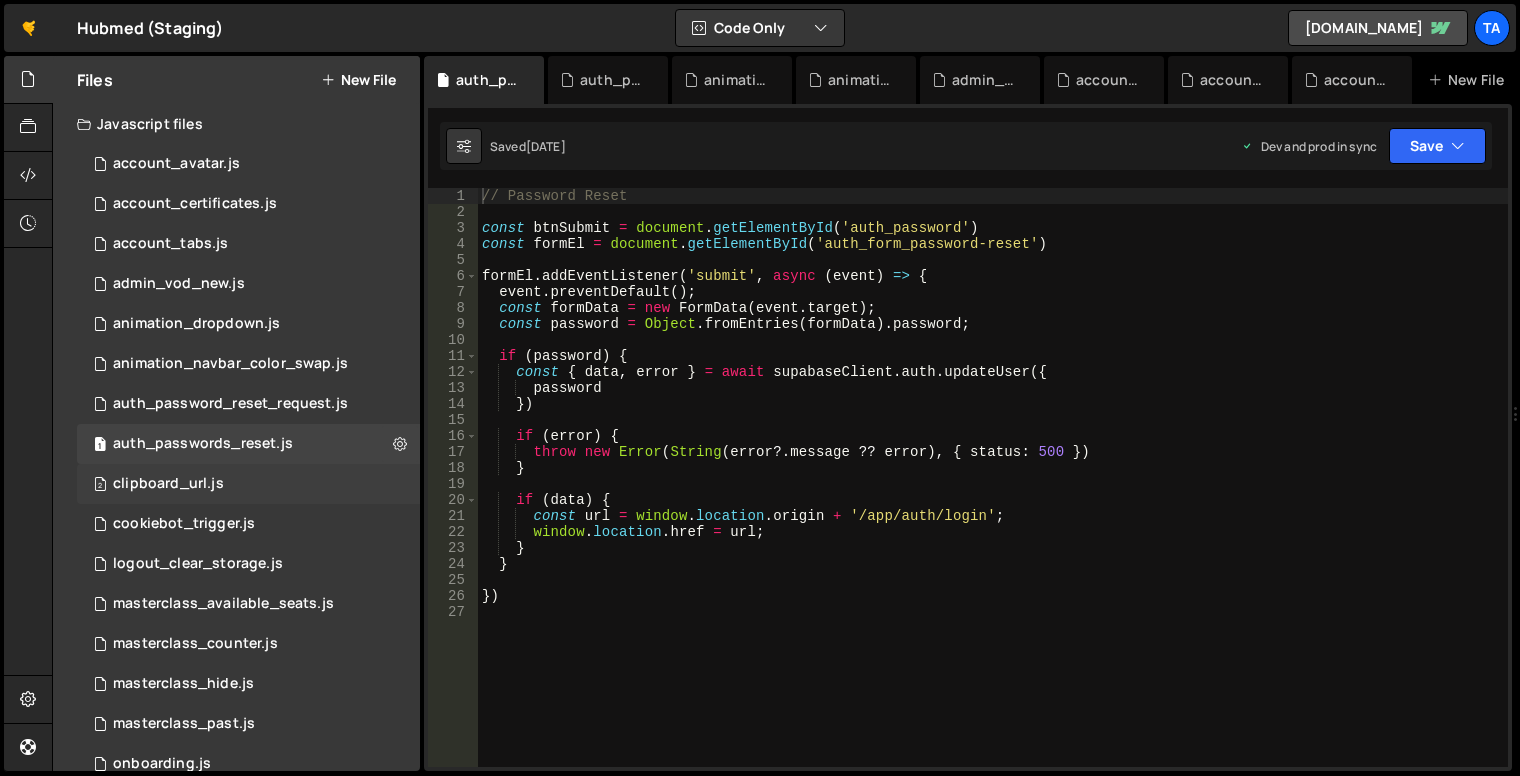 click on "clipboard_url.js" at bounding box center [168, 484] 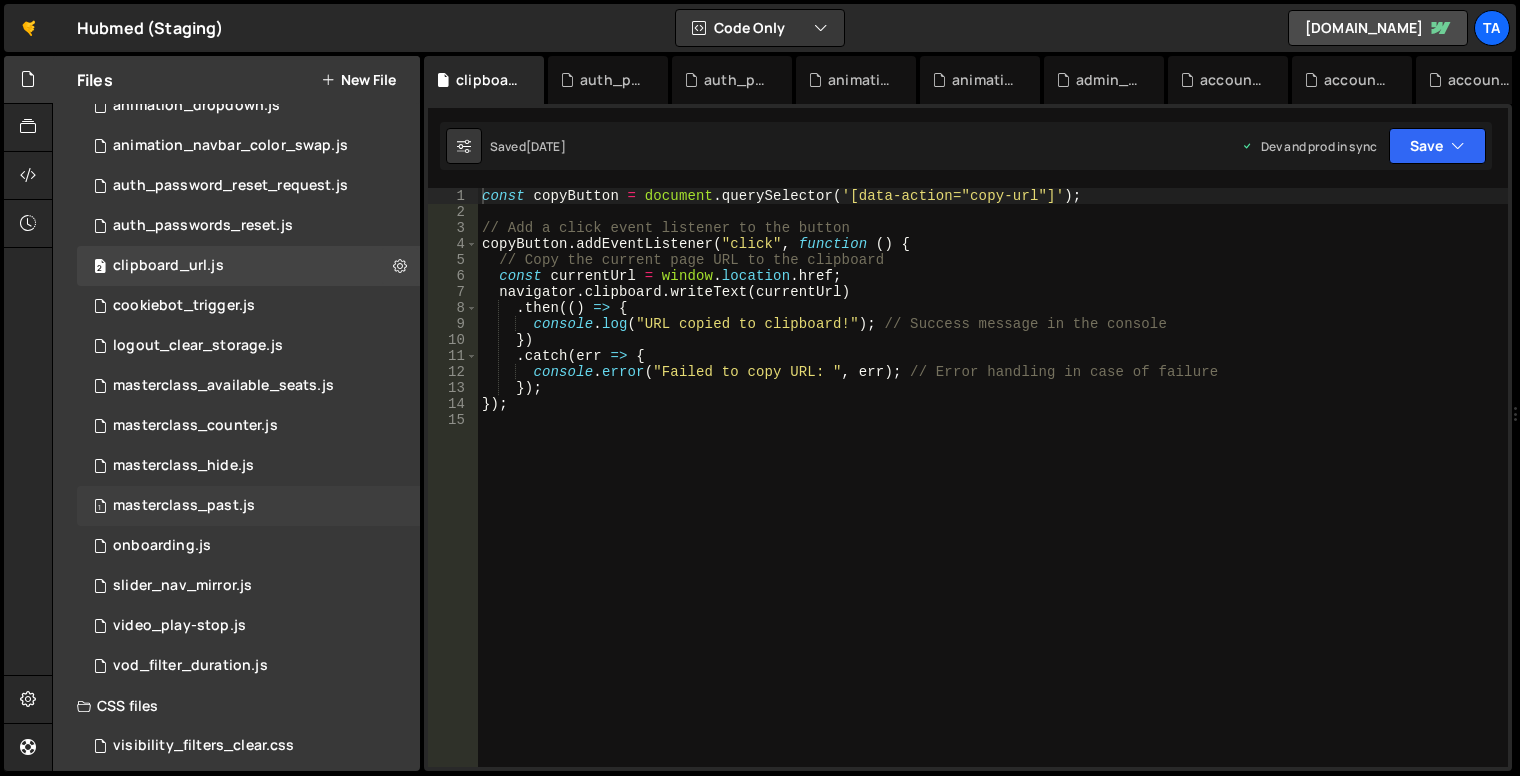 scroll, scrollTop: 232, scrollLeft: 0, axis: vertical 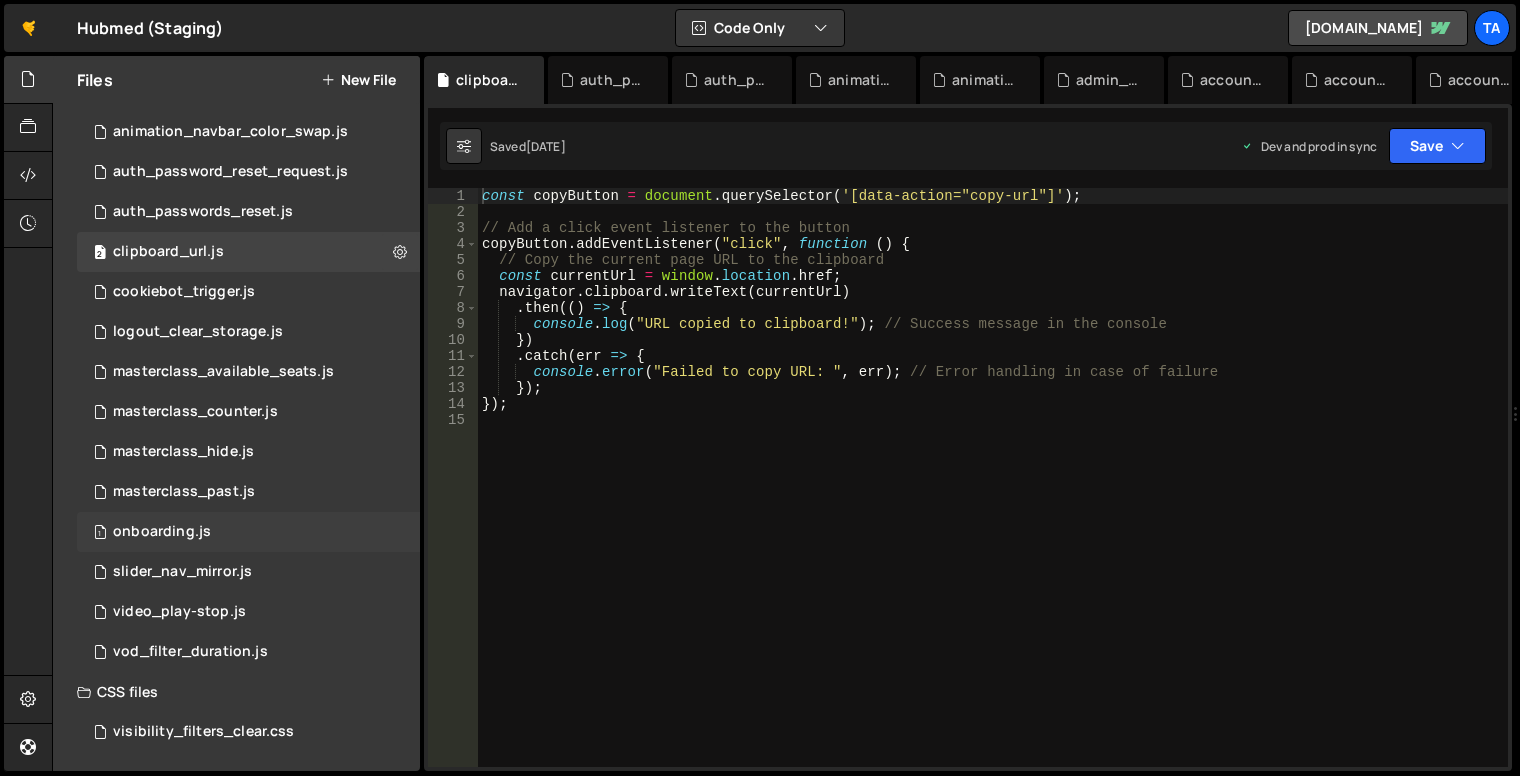 click on "1
onboarding.js
0" at bounding box center [248, 532] 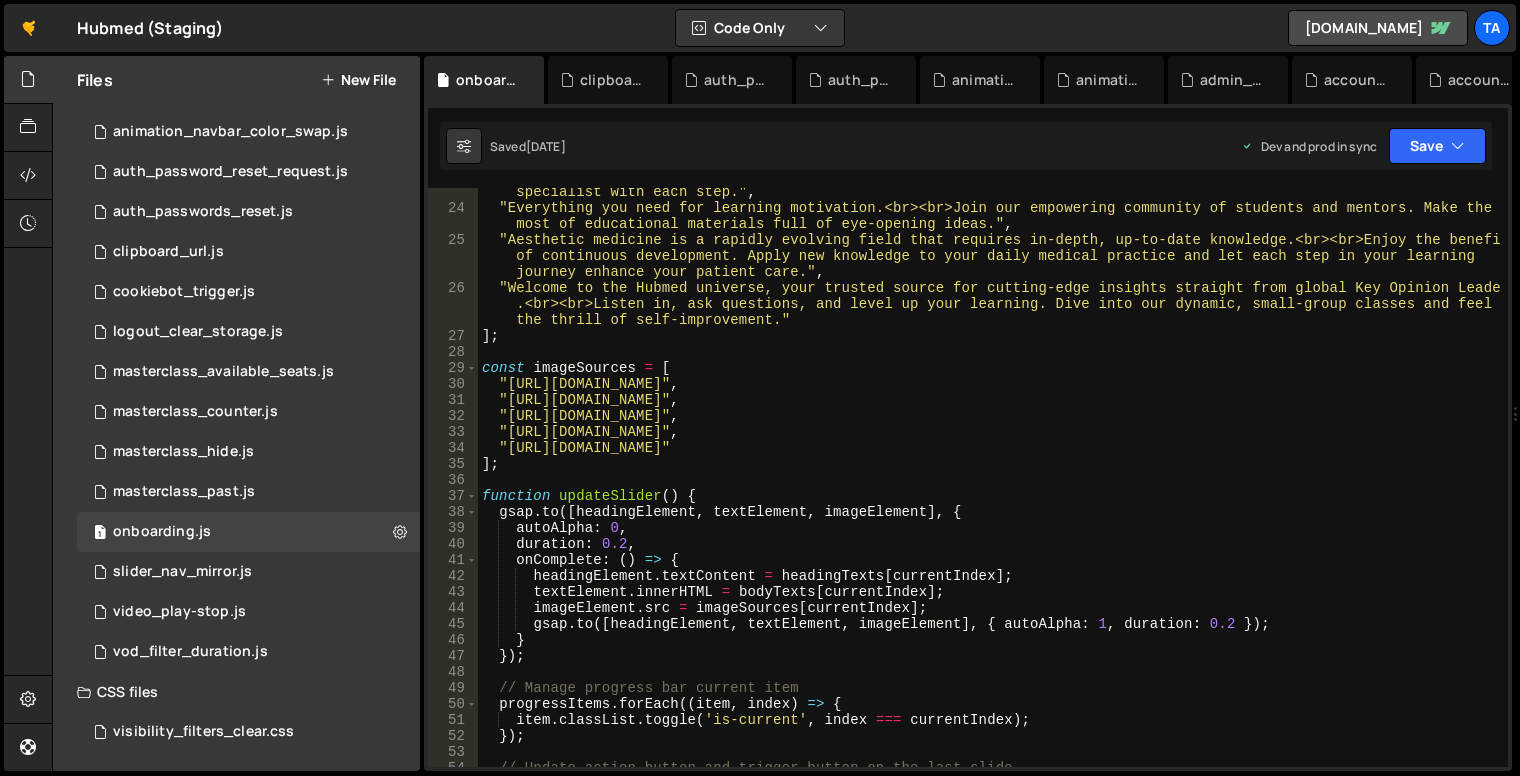 scroll, scrollTop: 480, scrollLeft: 0, axis: vertical 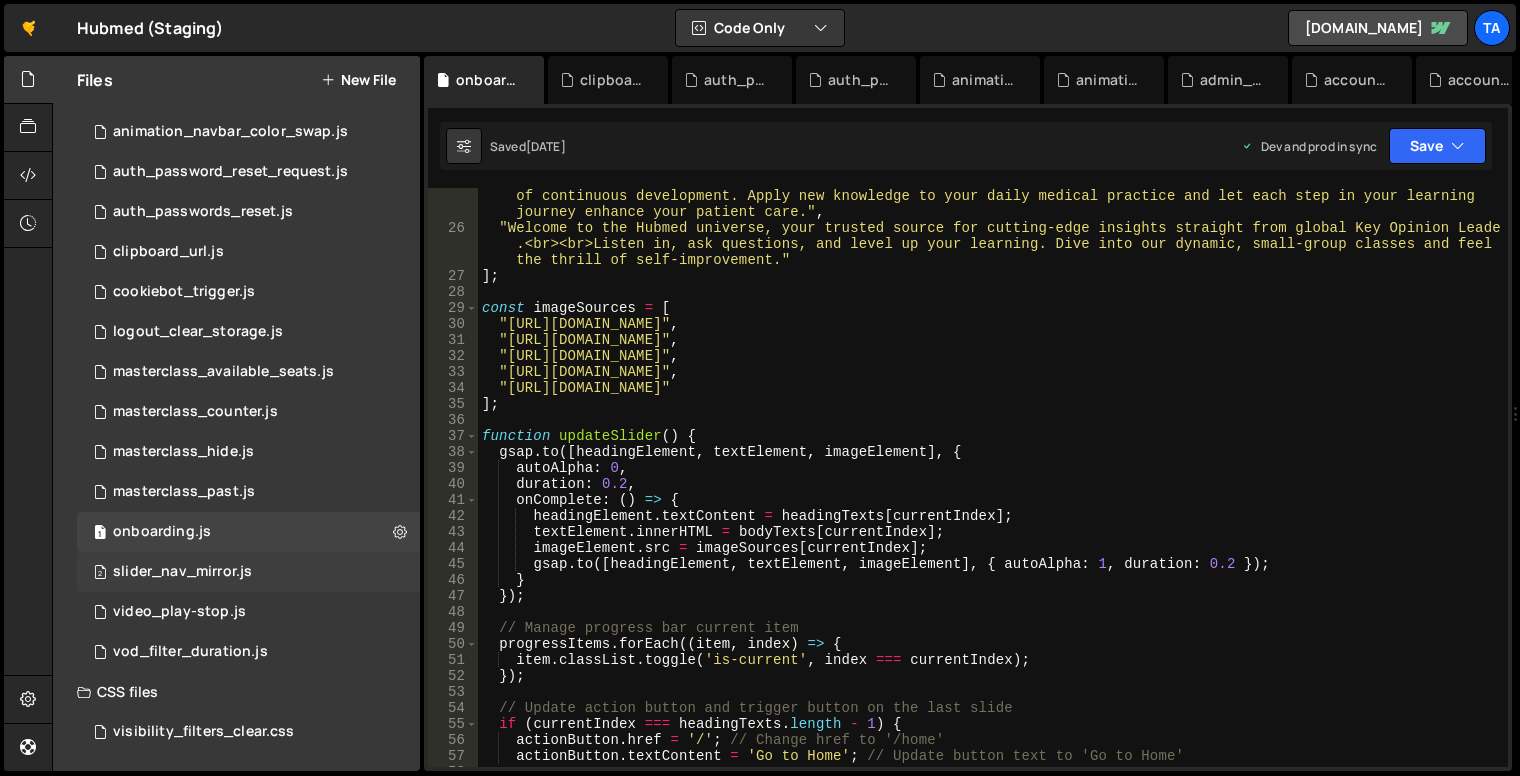 click on "2
slider_nav_mirror.js
0" at bounding box center (248, 572) 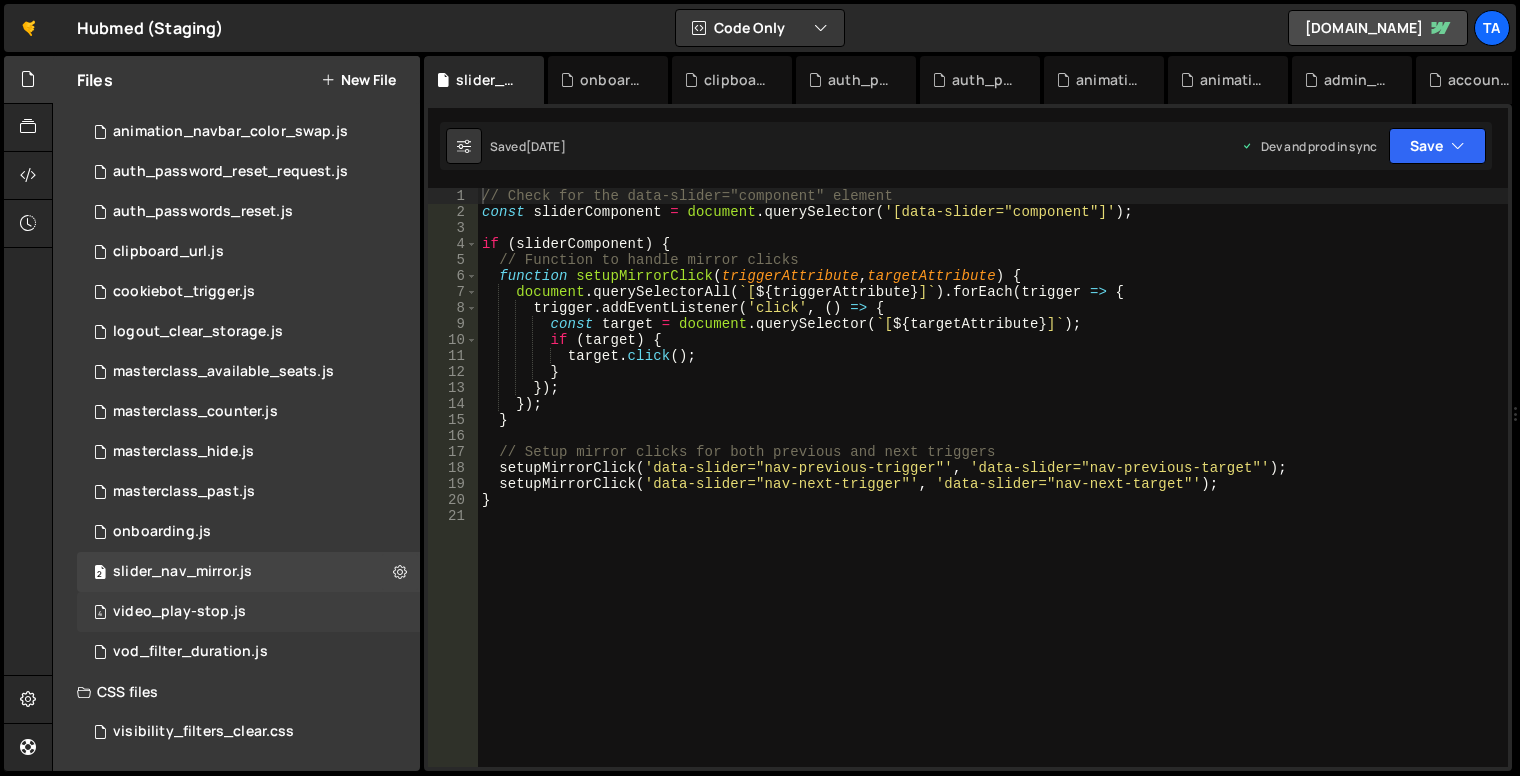 click on "video_play-stop.js" at bounding box center (179, 612) 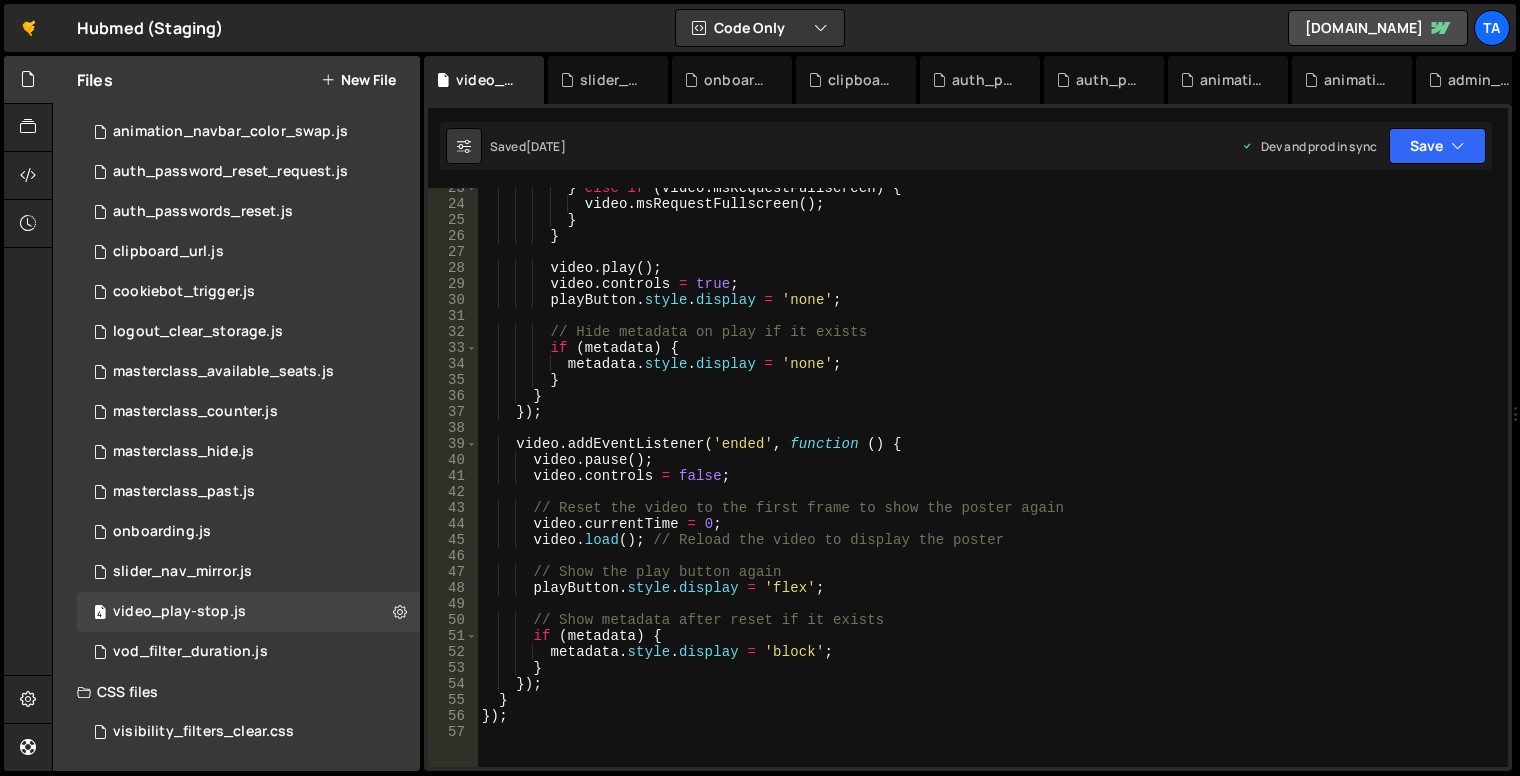 scroll, scrollTop: 0, scrollLeft: 0, axis: both 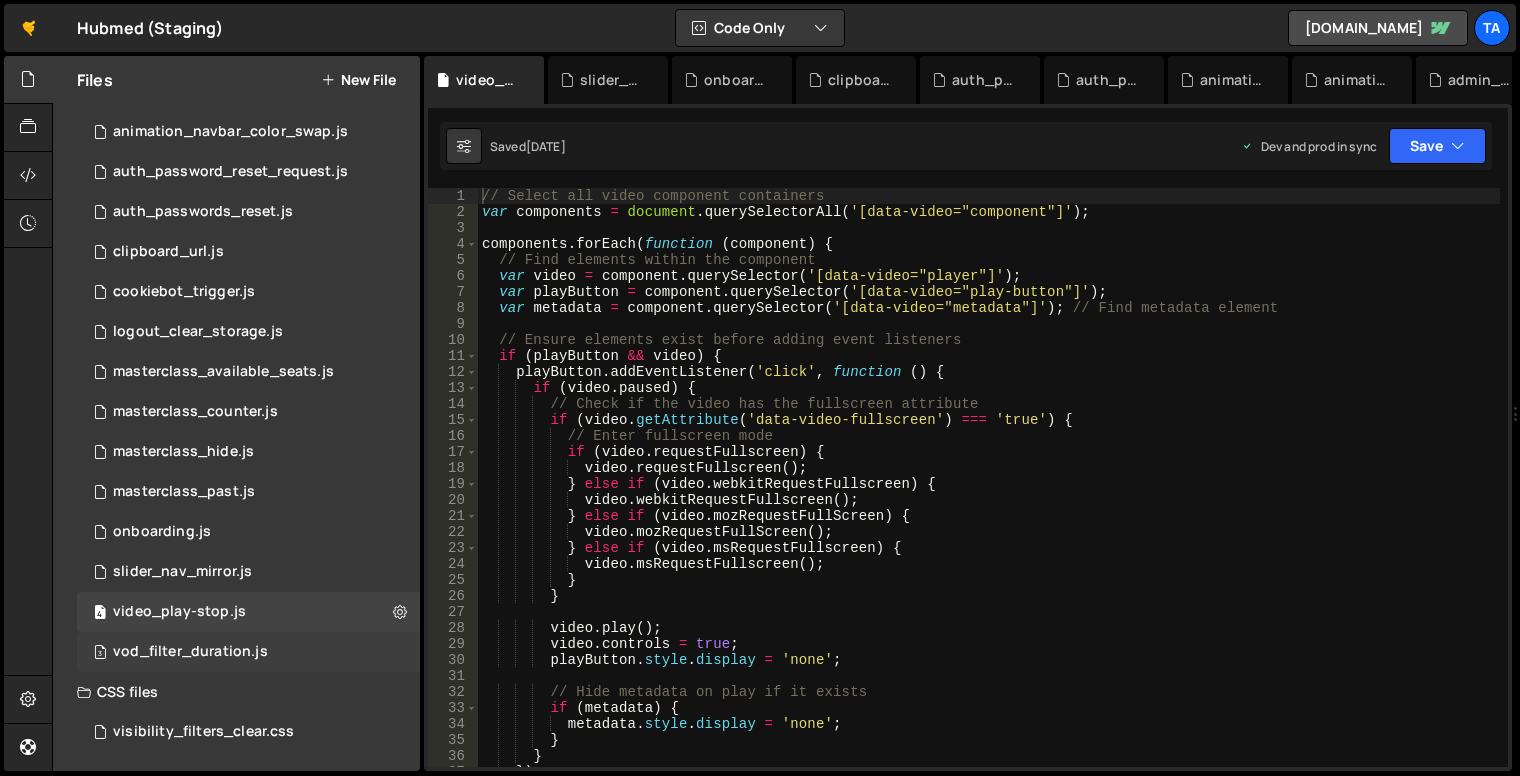 click on "3
vod_filter_duration.js
0" at bounding box center [248, 652] 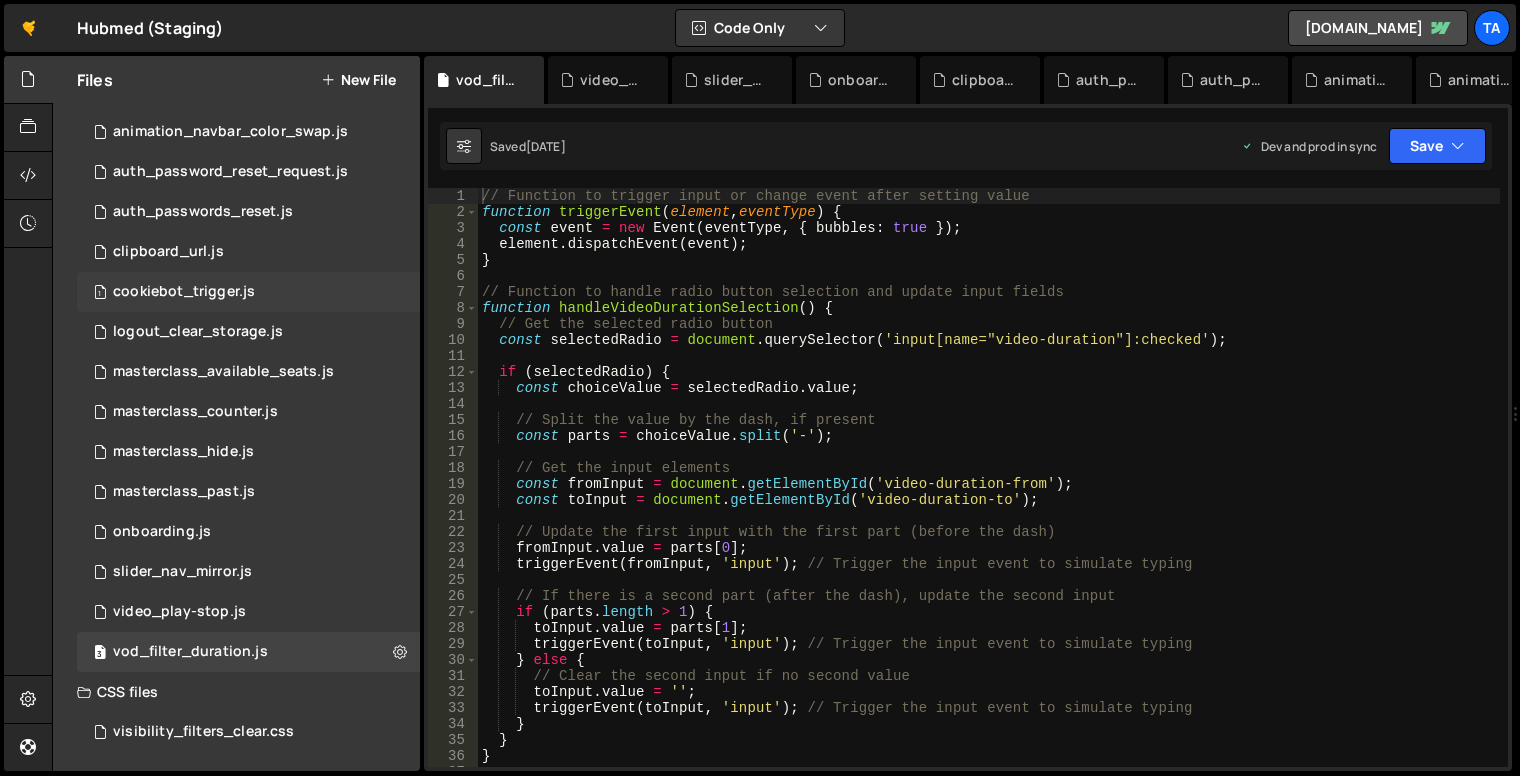 scroll, scrollTop: 132, scrollLeft: 0, axis: vertical 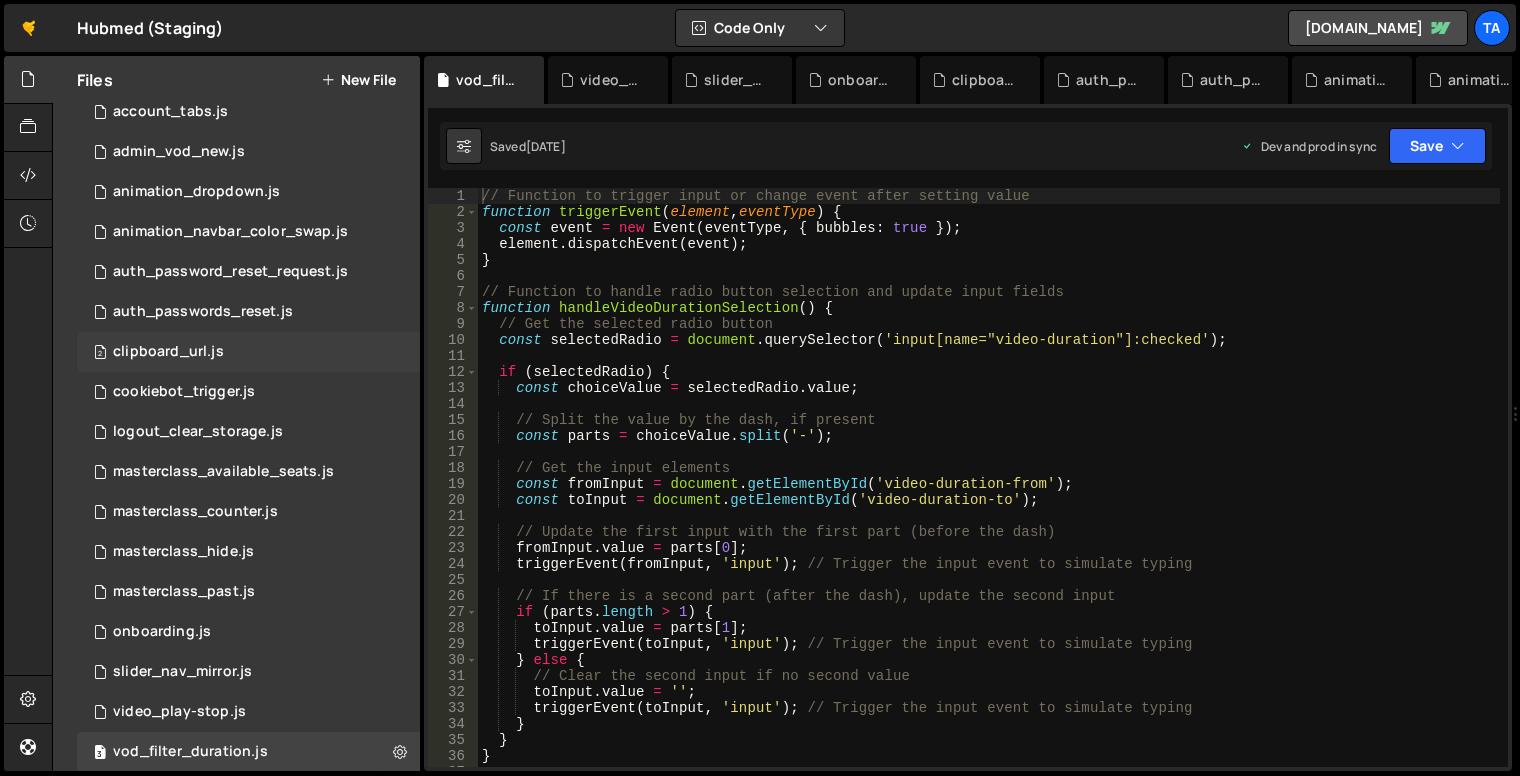 click on "2
clipboard_url.js
0" at bounding box center (248, 352) 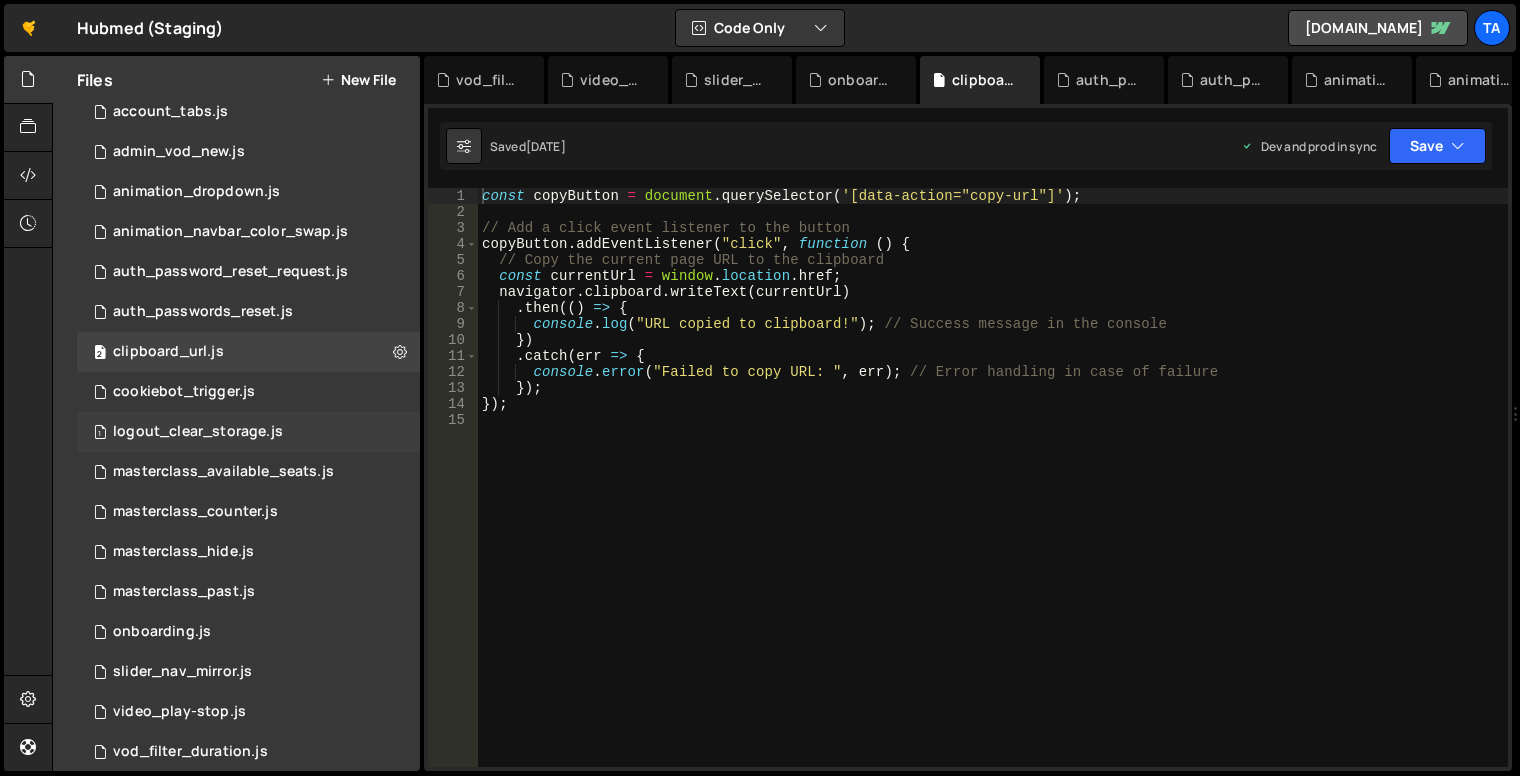drag, startPoint x: 308, startPoint y: 407, endPoint x: 298, endPoint y: 444, distance: 38.327538 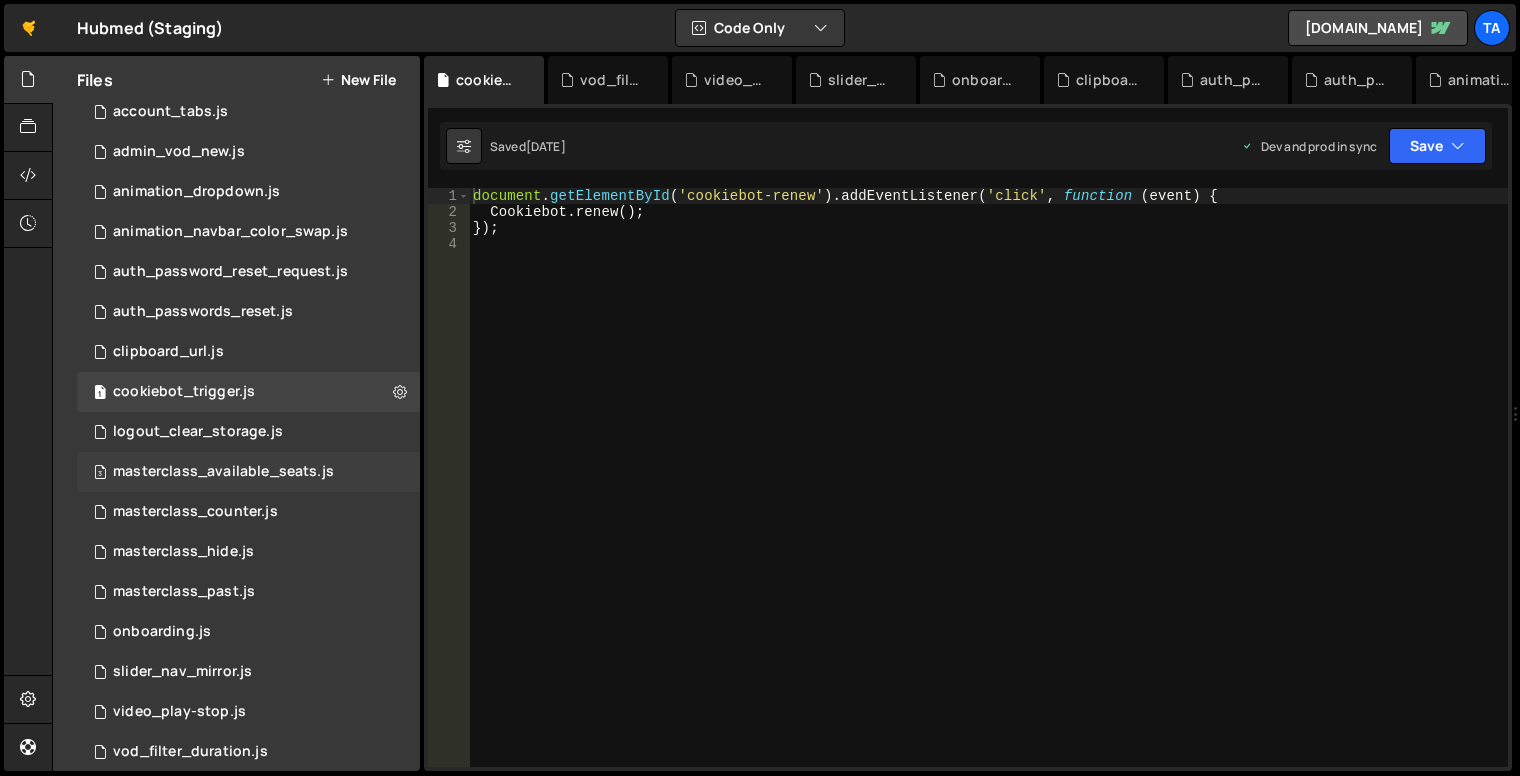click on "masterclass_available_seats.js" at bounding box center [223, 472] 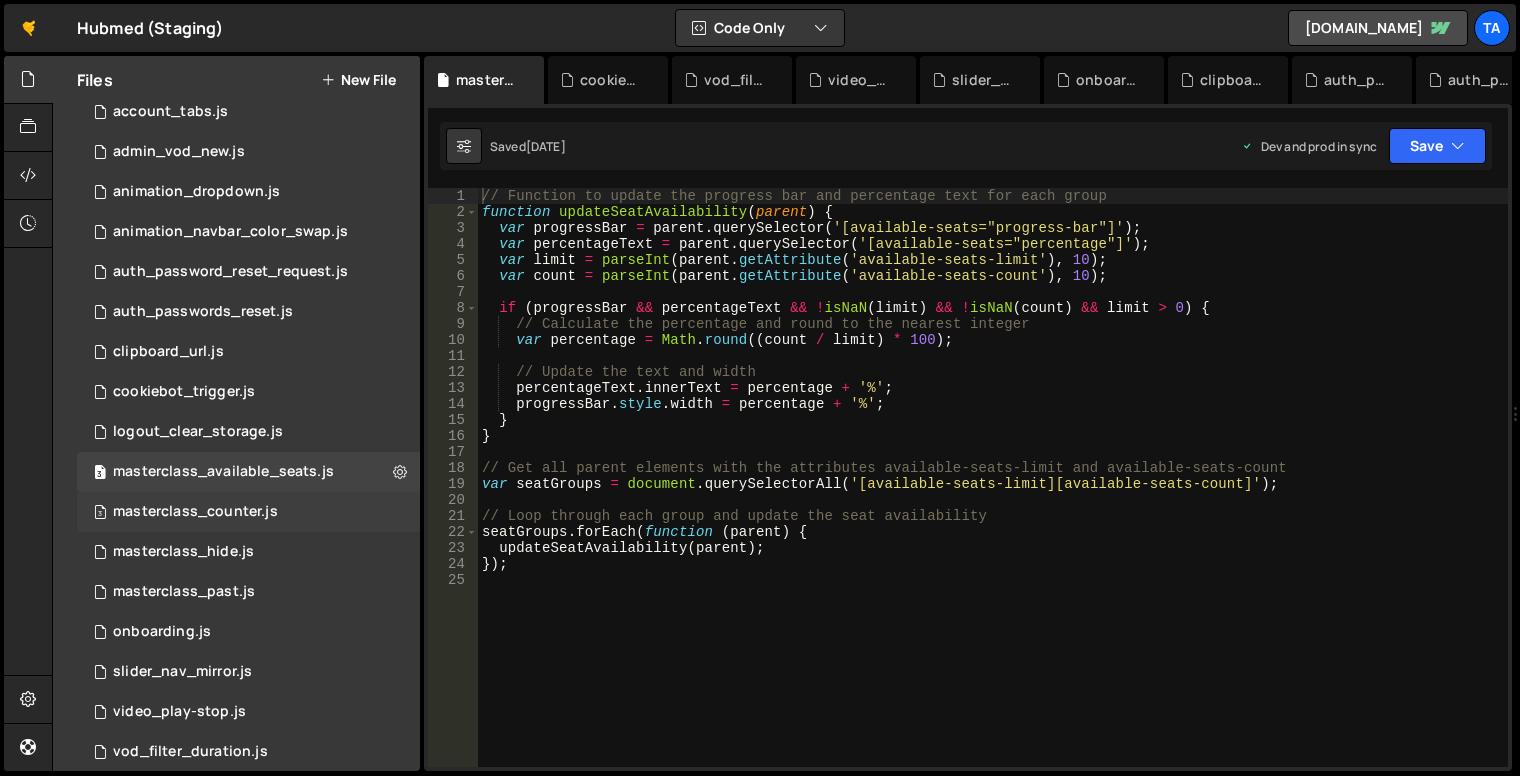 click on "3
masterclass_counter.js
0" at bounding box center [248, 512] 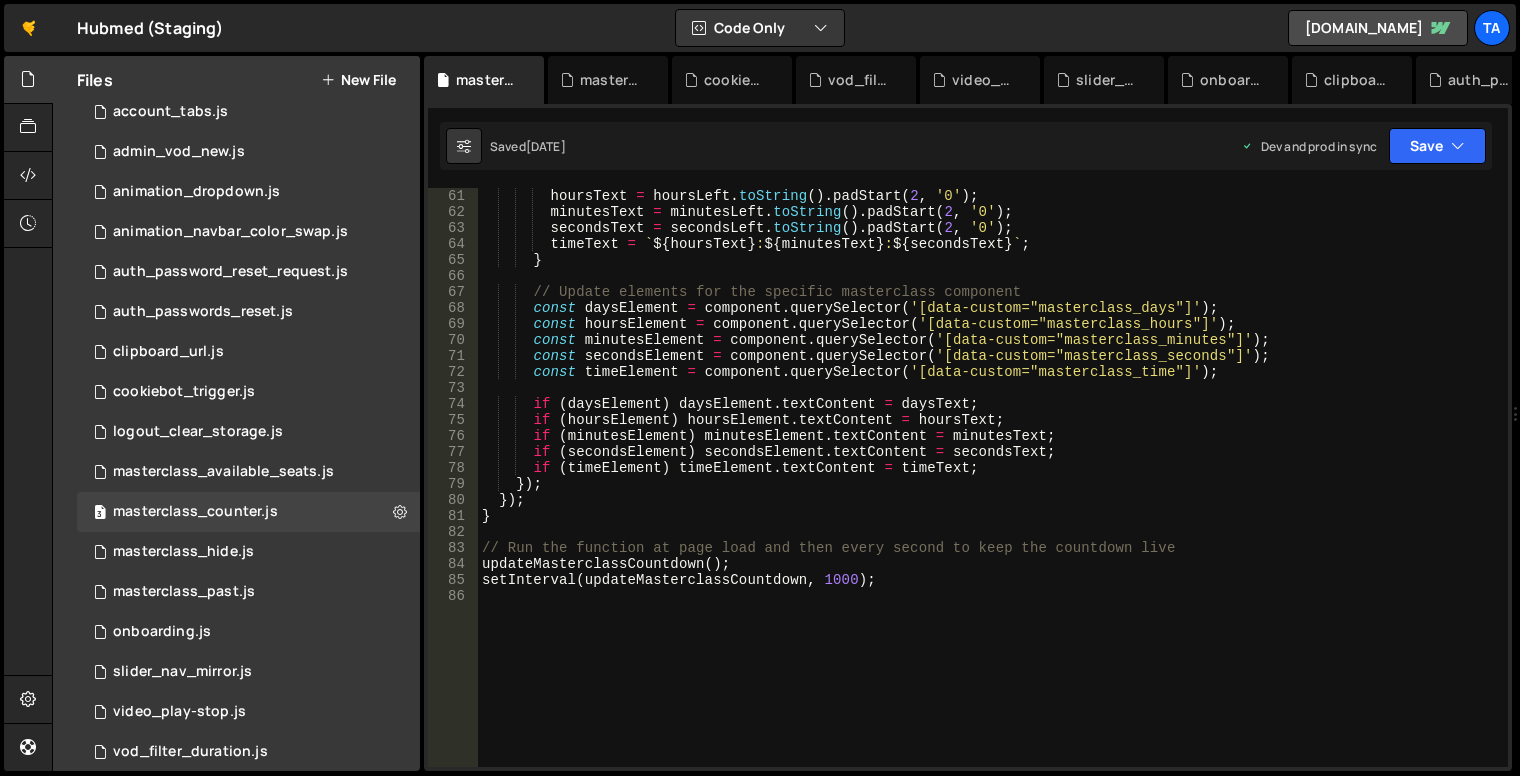 scroll, scrollTop: 960, scrollLeft: 0, axis: vertical 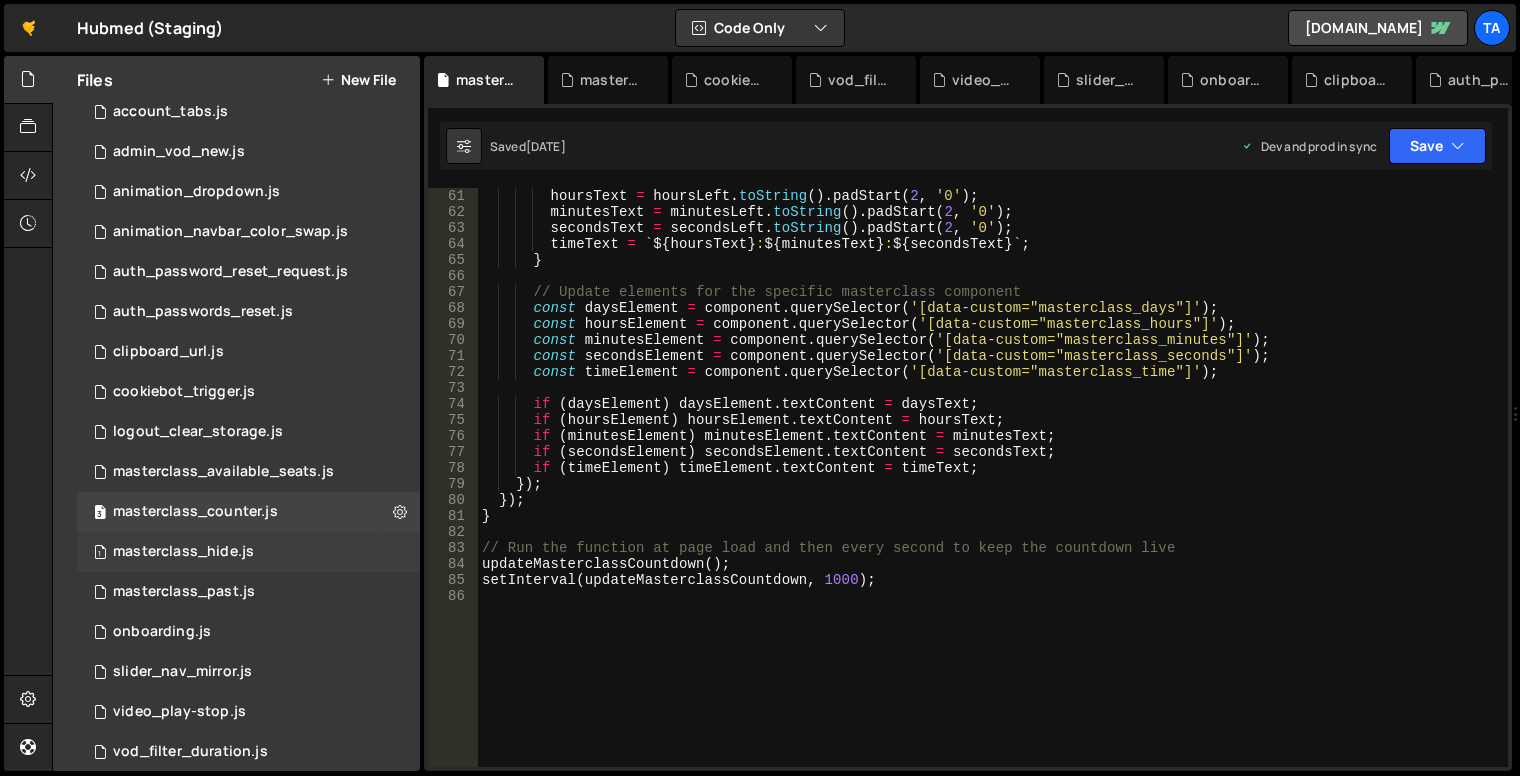 click on "1
masterclass_hide.js
0" at bounding box center (248, 552) 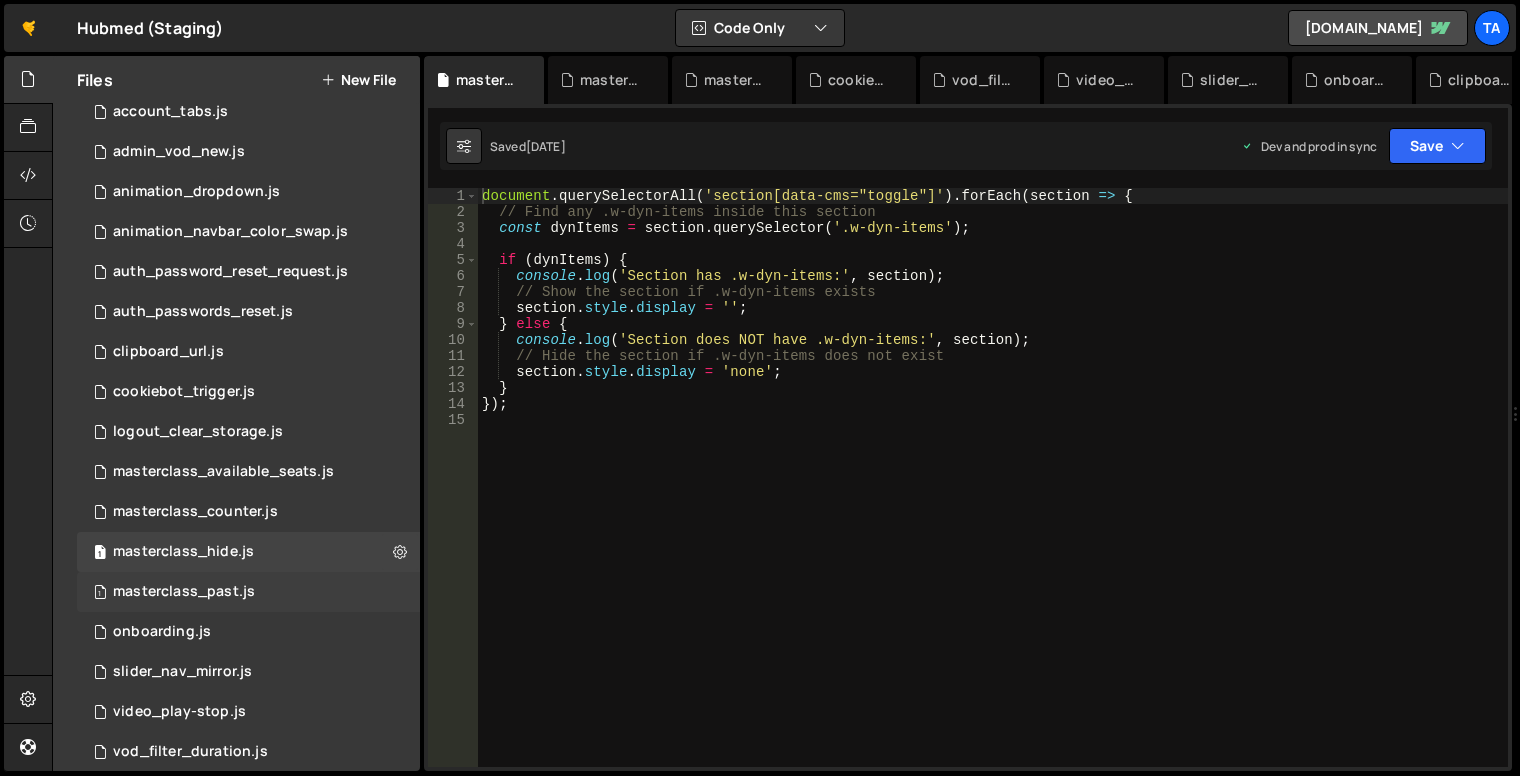 click on "masterclass_past.js" at bounding box center [184, 592] 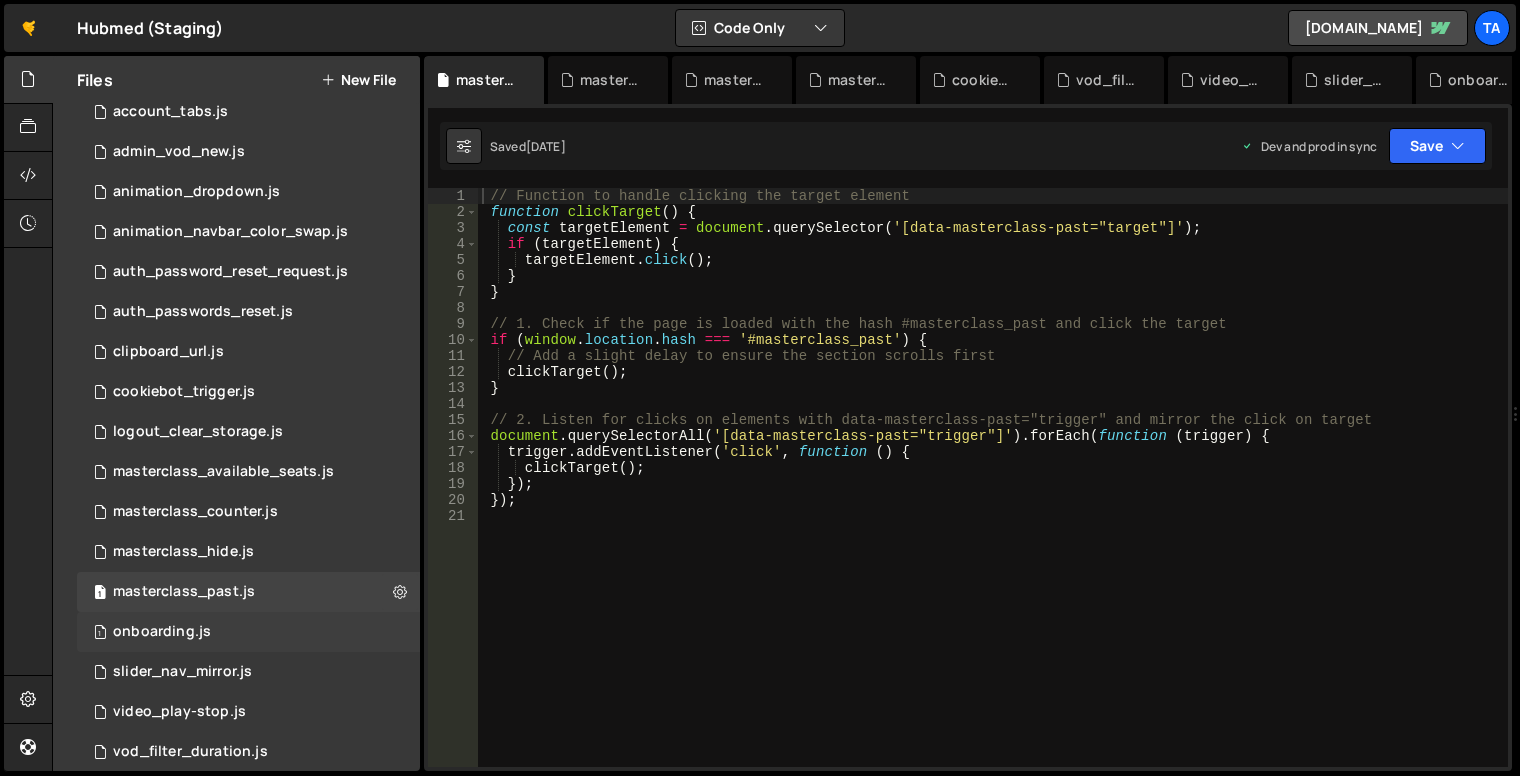 click on "onboarding.js" at bounding box center [162, 632] 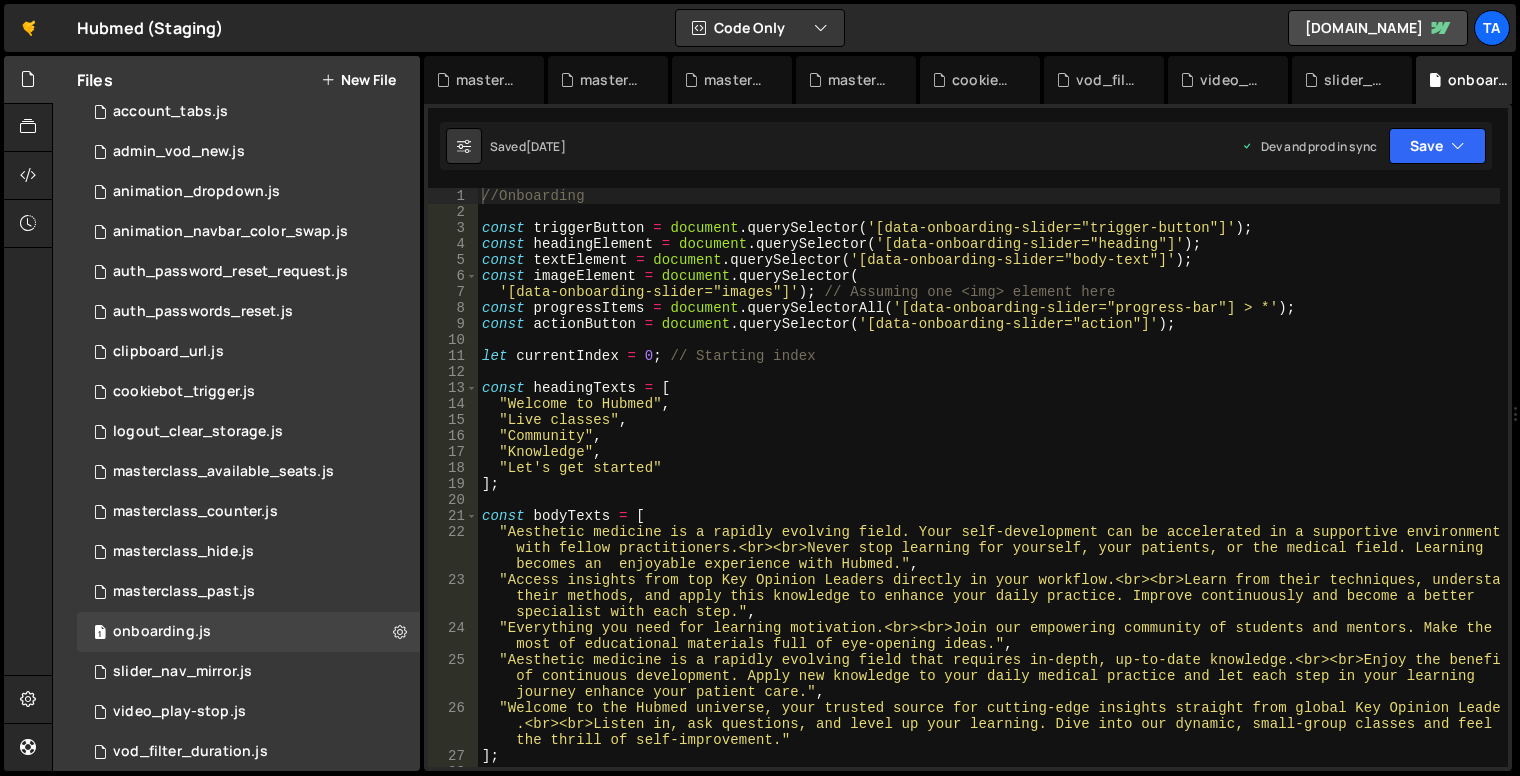 scroll, scrollTop: 60, scrollLeft: 0, axis: vertical 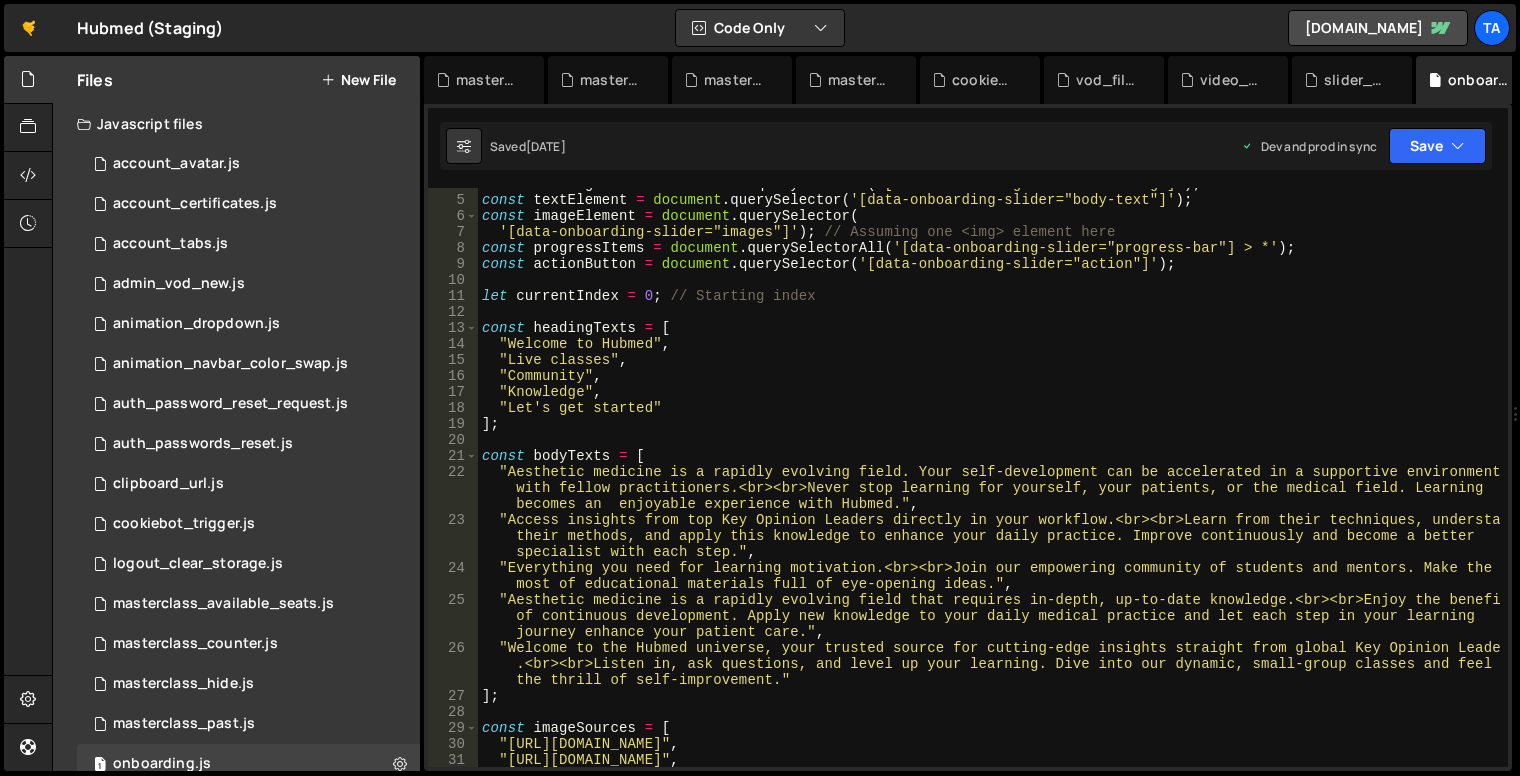 click on "Javascript files" at bounding box center (236, 124) 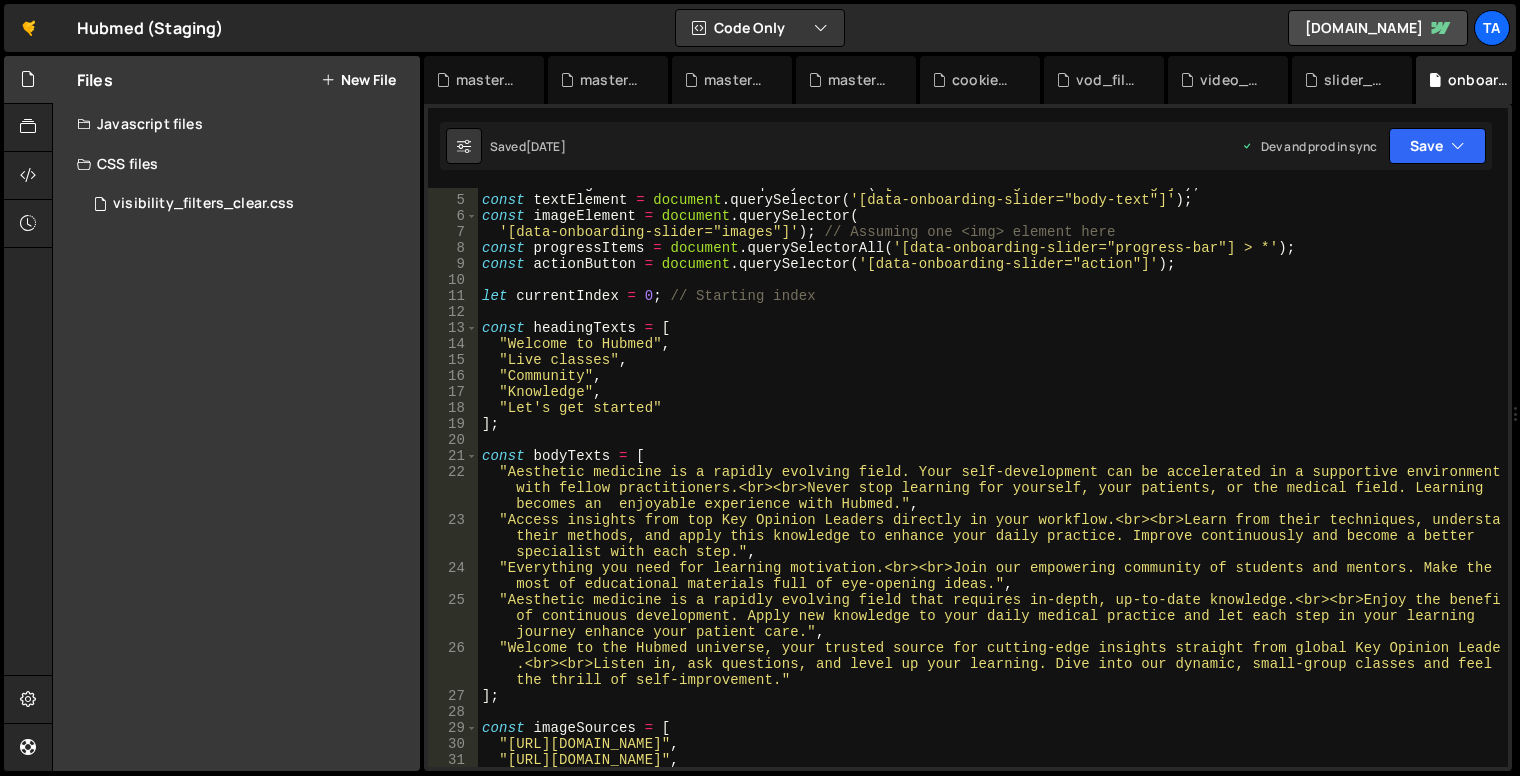 click on "Javascript files" at bounding box center (236, 124) 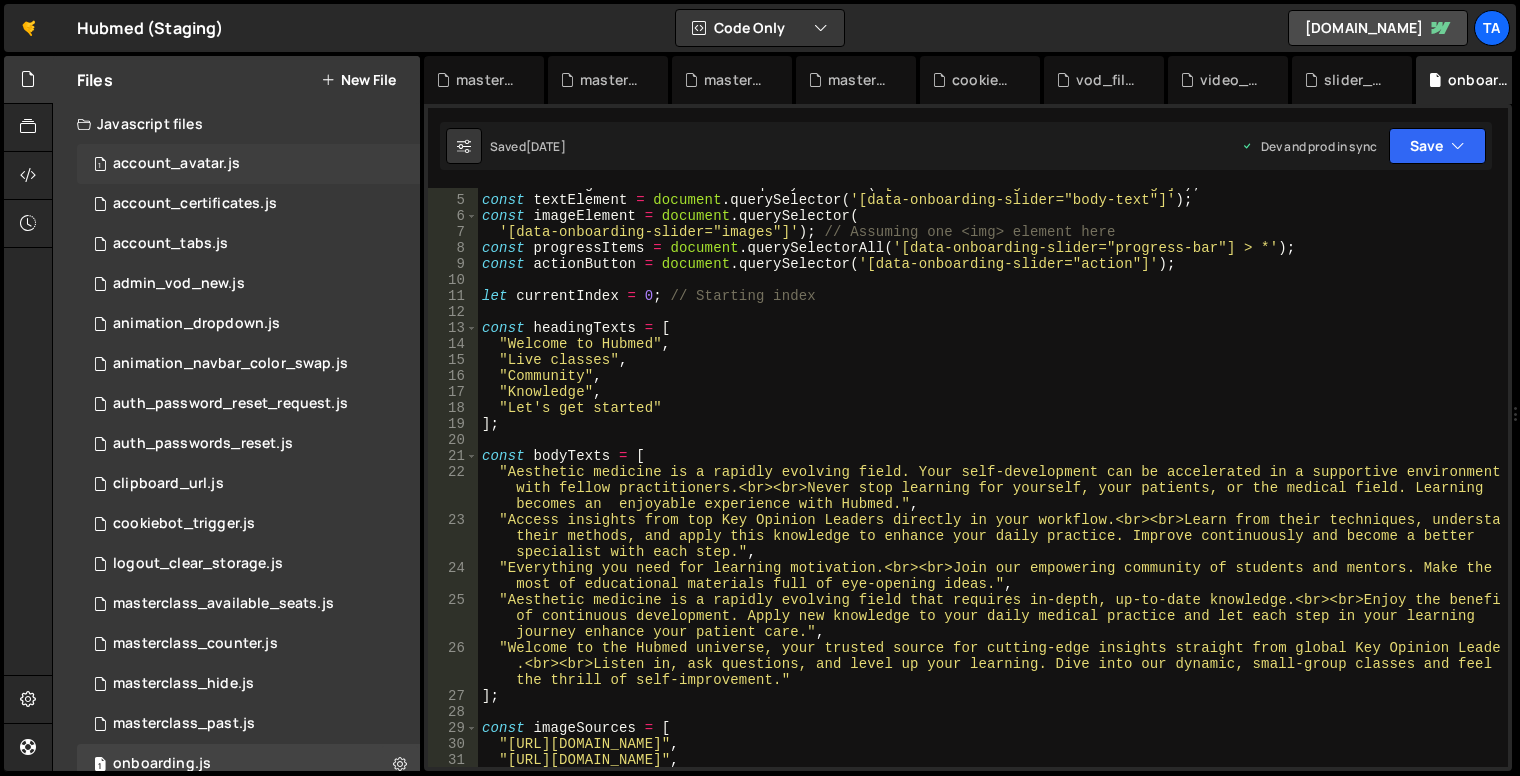 click on "1
account_avatar.js
0" at bounding box center [252, 164] 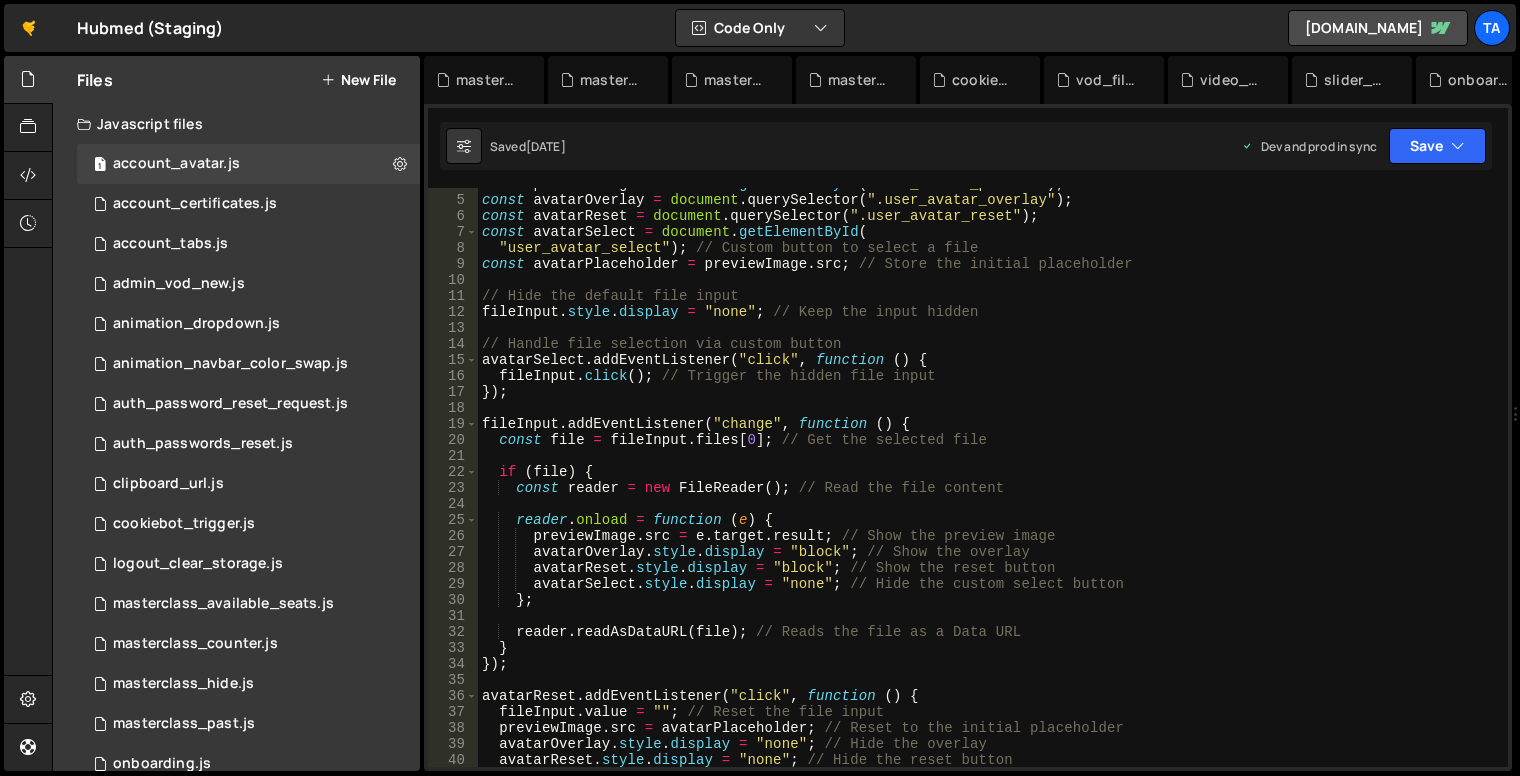 scroll, scrollTop: 0, scrollLeft: 0, axis: both 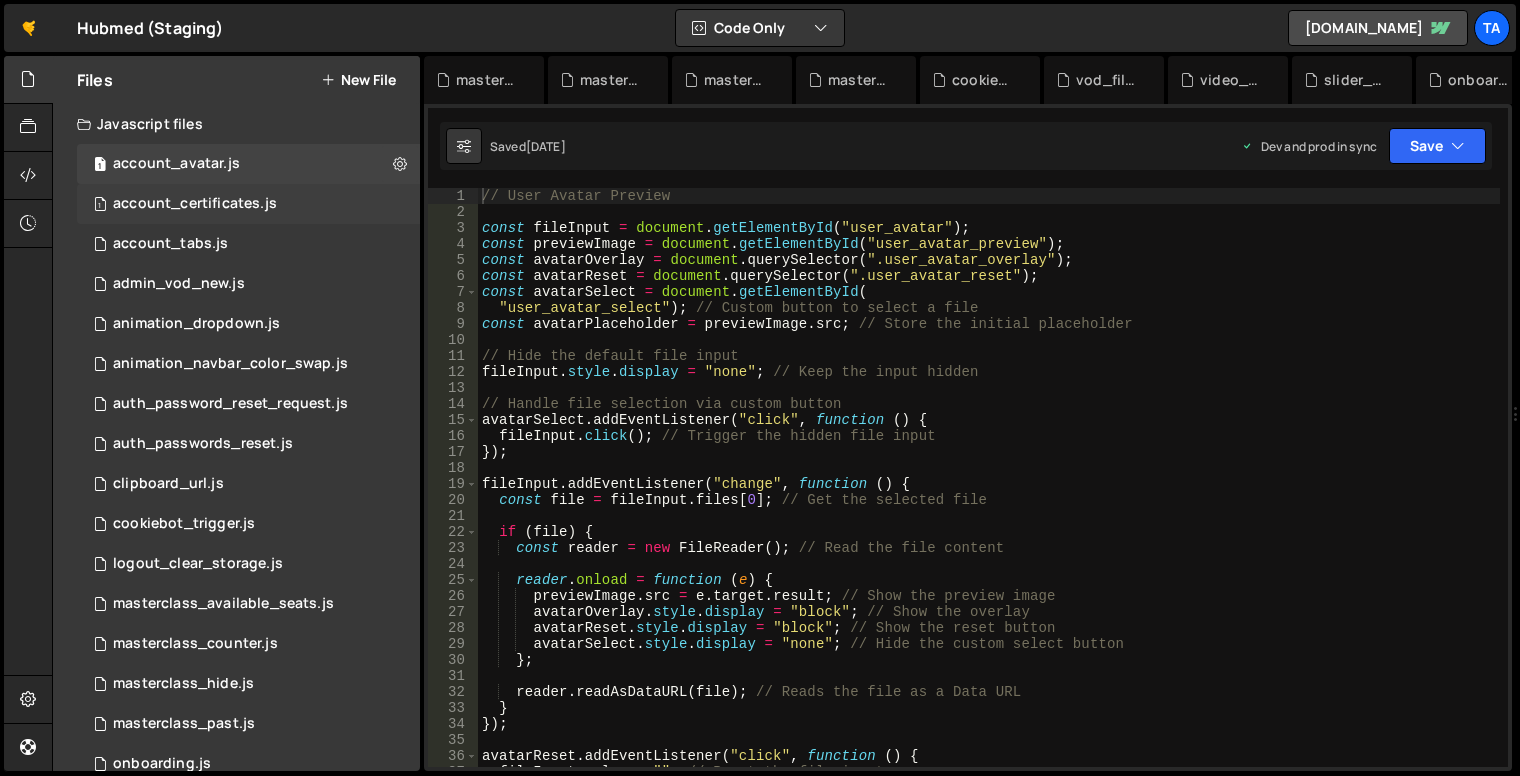 click on "account_certificates.js" at bounding box center [195, 204] 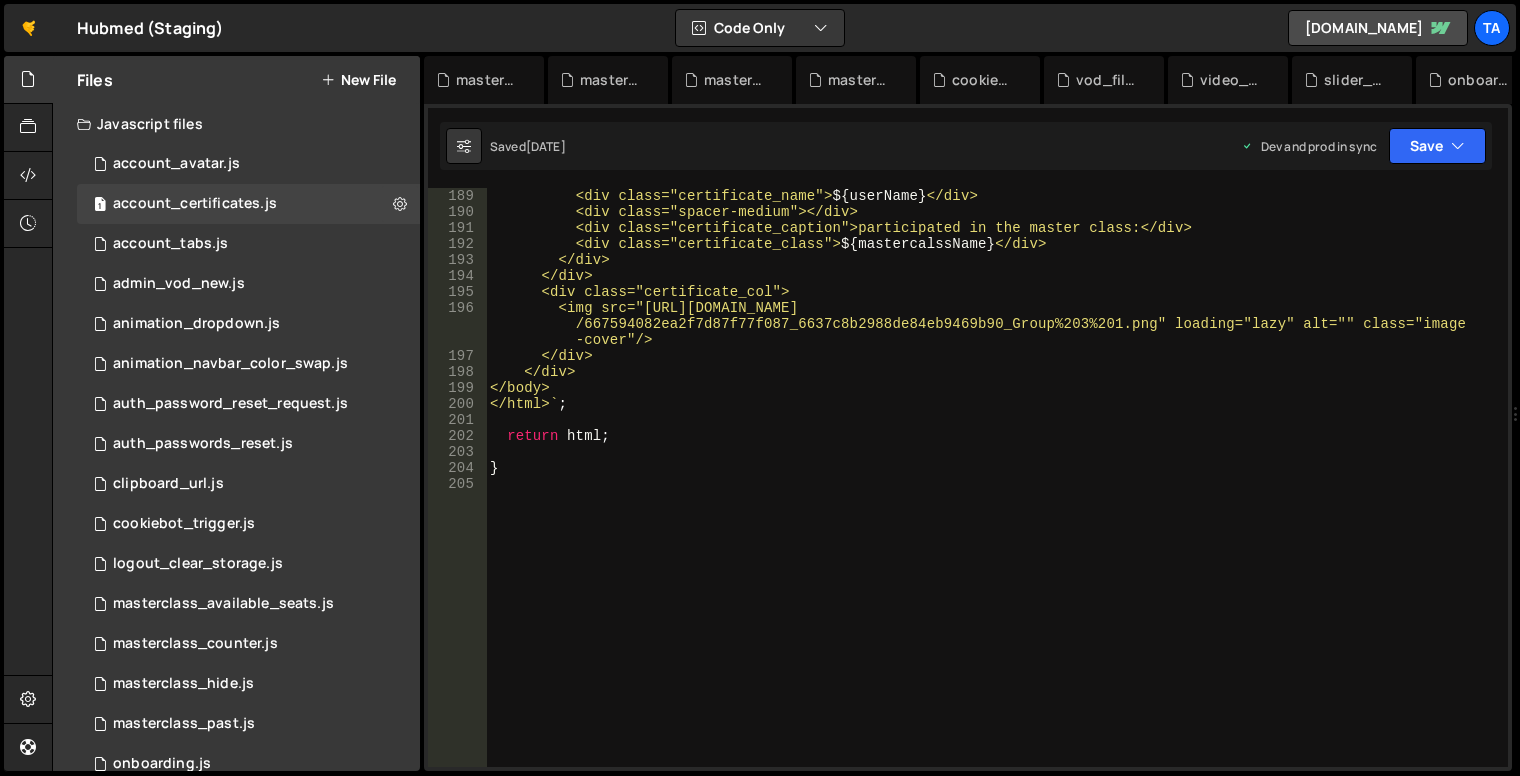 scroll, scrollTop: 3126, scrollLeft: 0, axis: vertical 